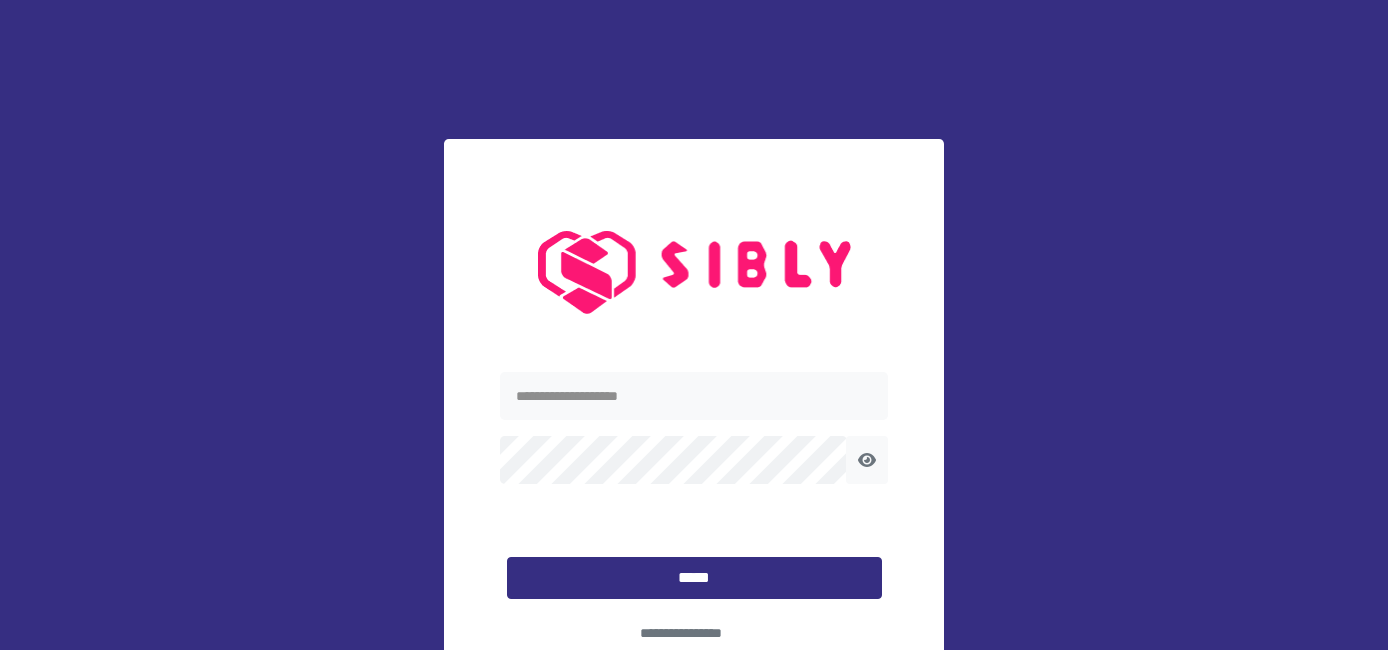 scroll, scrollTop: 0, scrollLeft: 0, axis: both 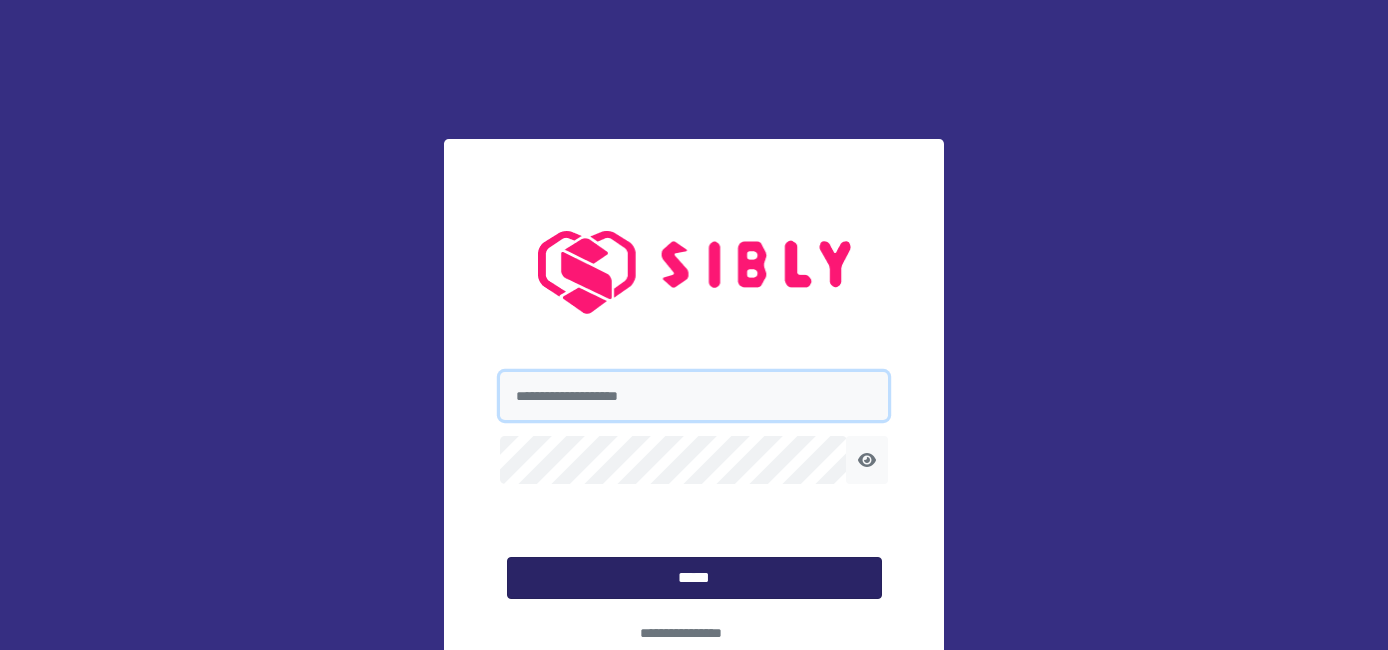 type on "**********" 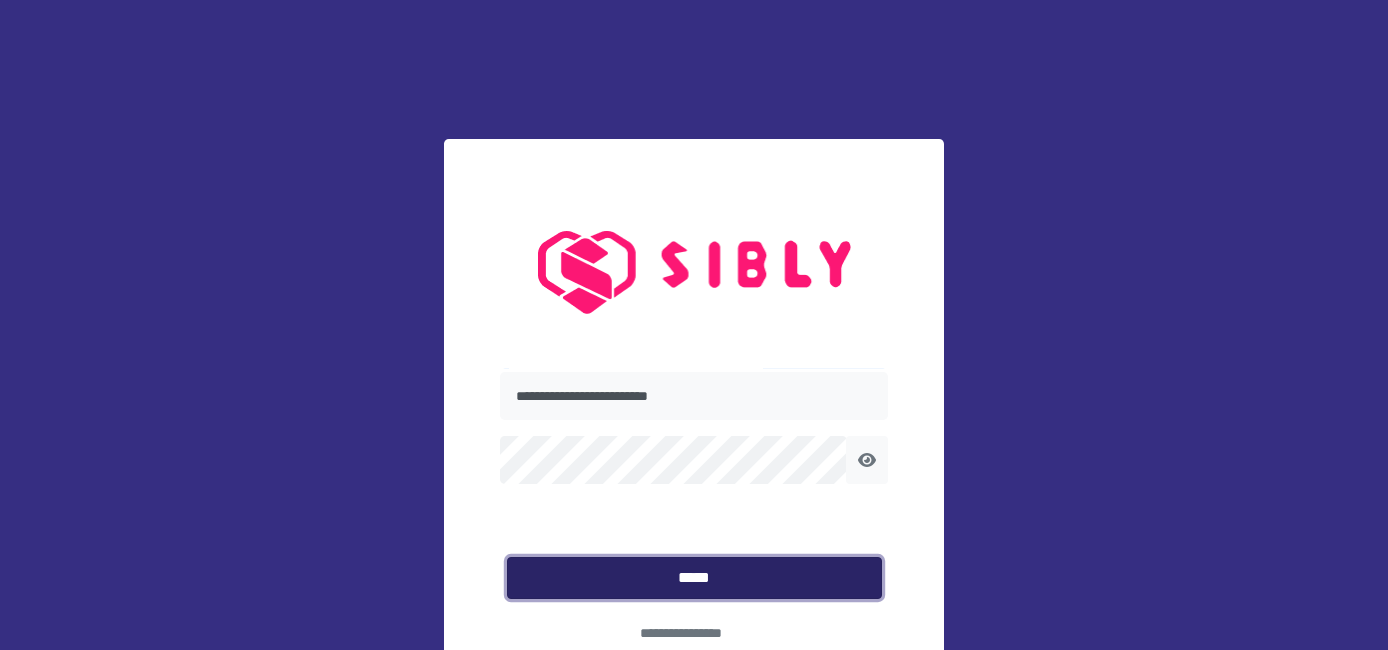click on "*****" at bounding box center [694, 578] 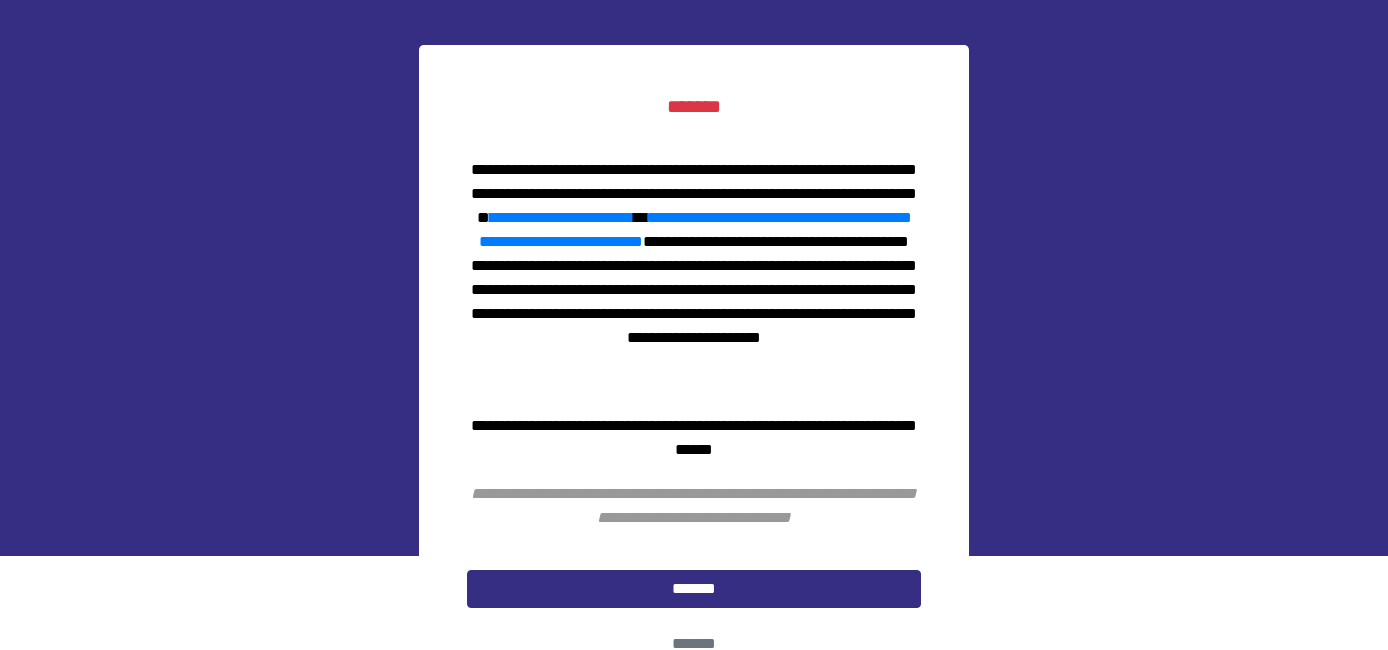scroll, scrollTop: 98, scrollLeft: 0, axis: vertical 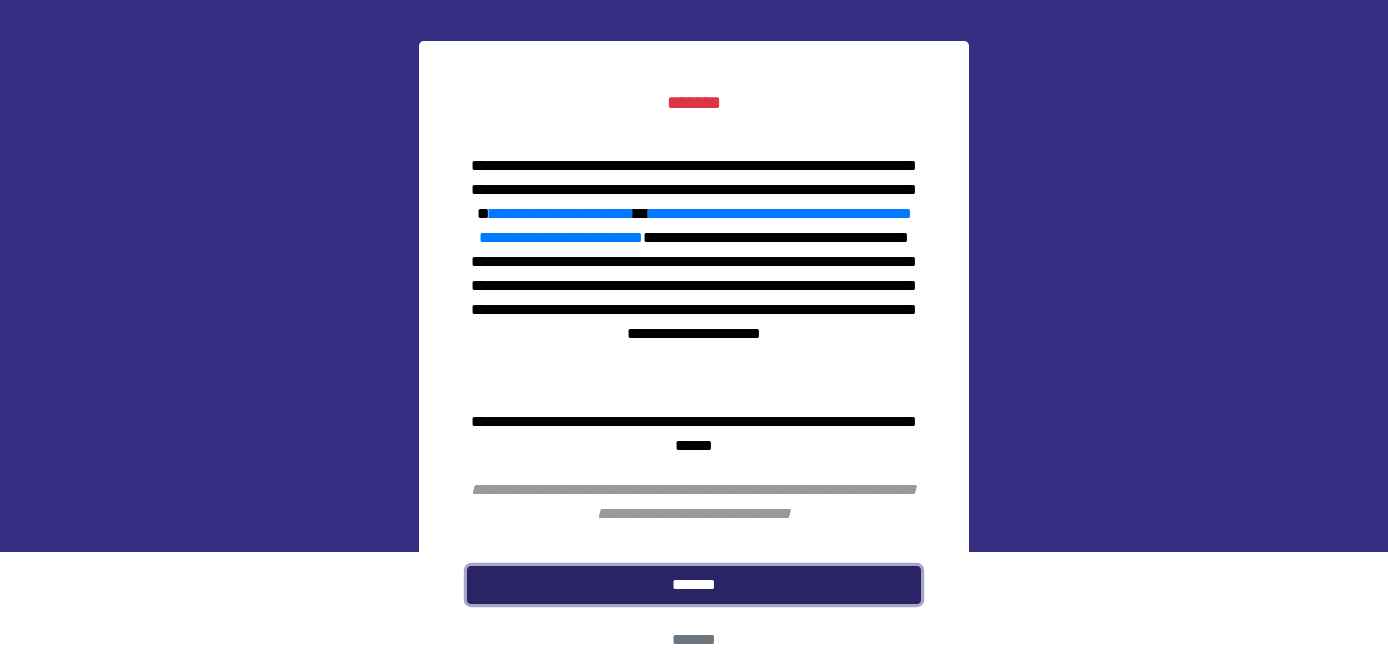 click on "*******" at bounding box center [694, 585] 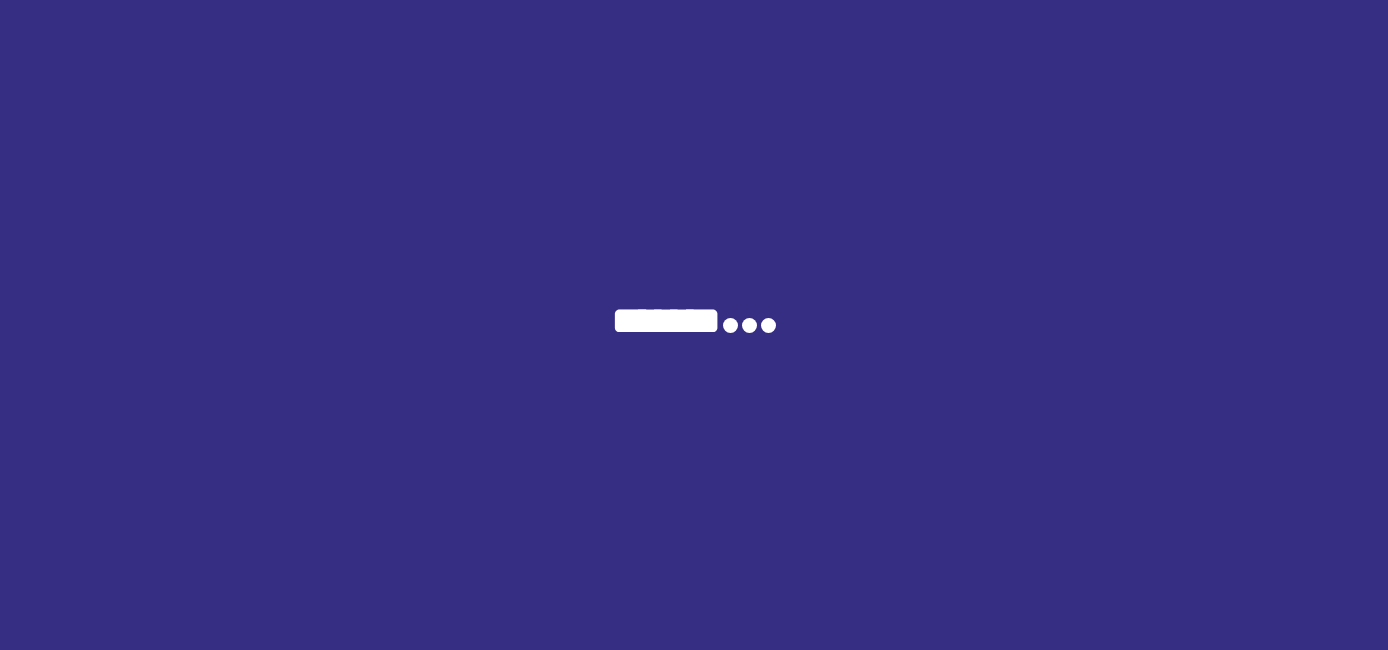 scroll, scrollTop: 0, scrollLeft: 0, axis: both 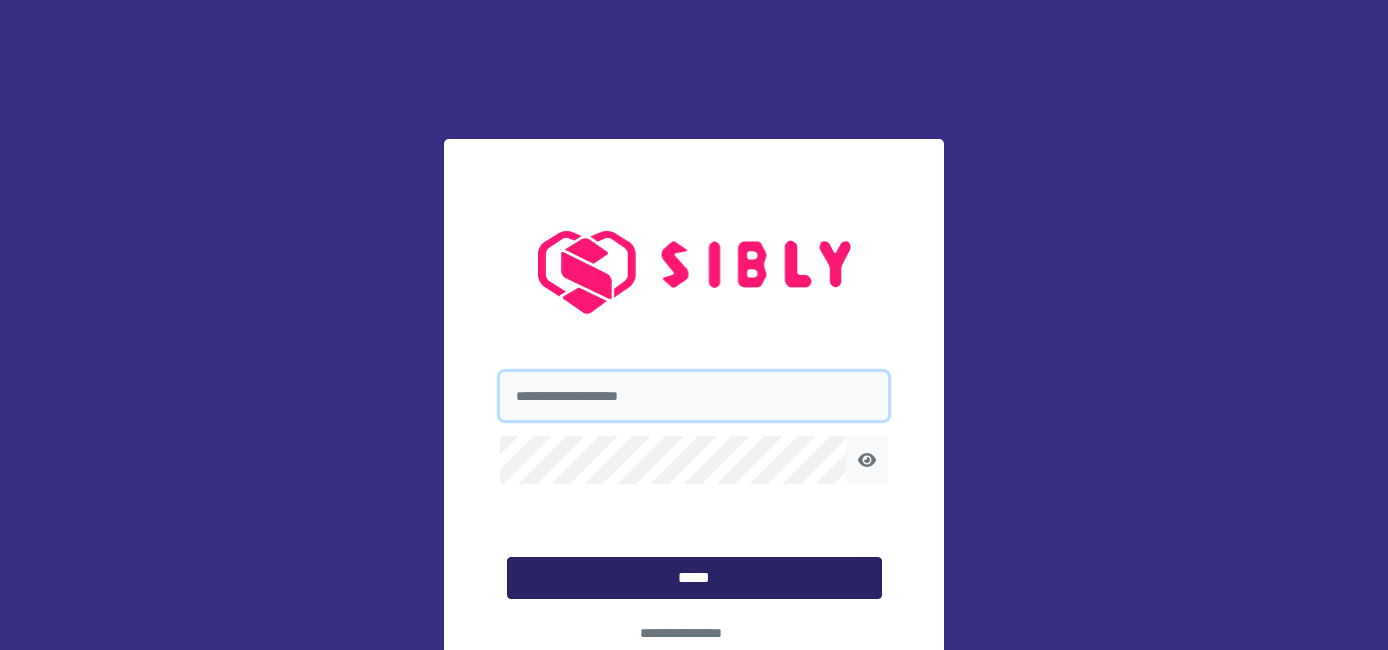 type on "**********" 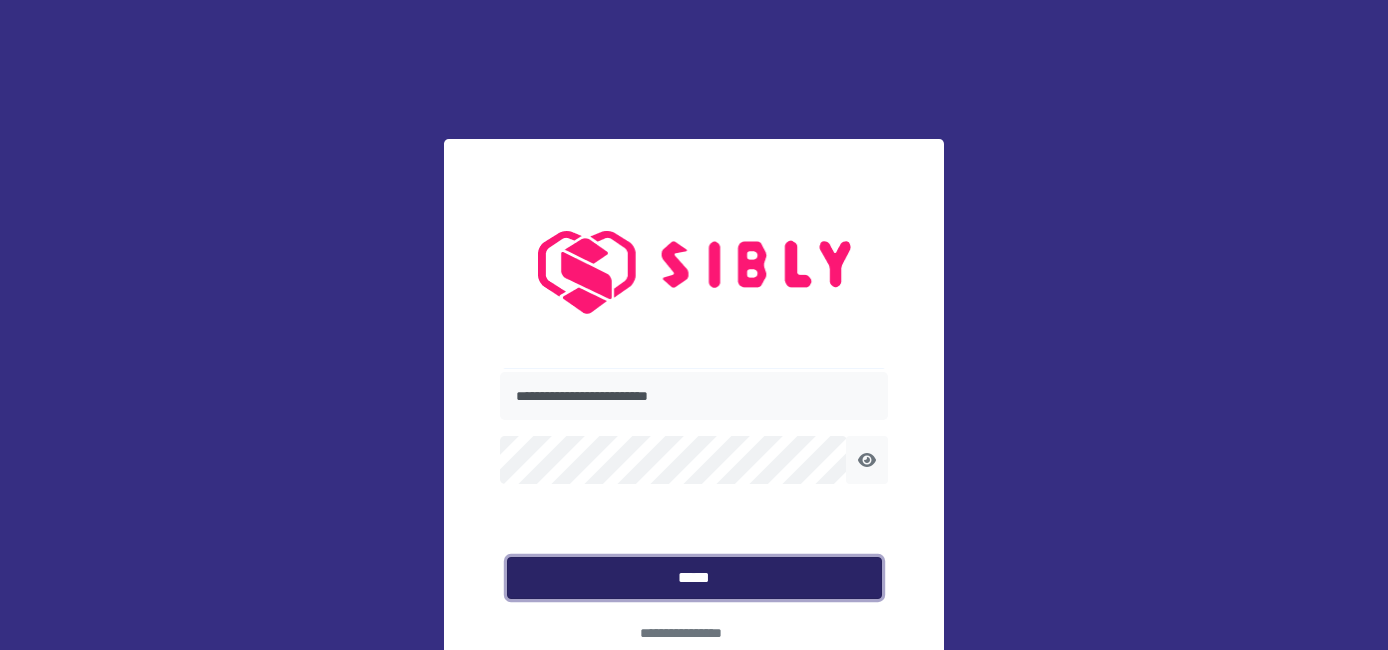 click on "*****" at bounding box center (694, 578) 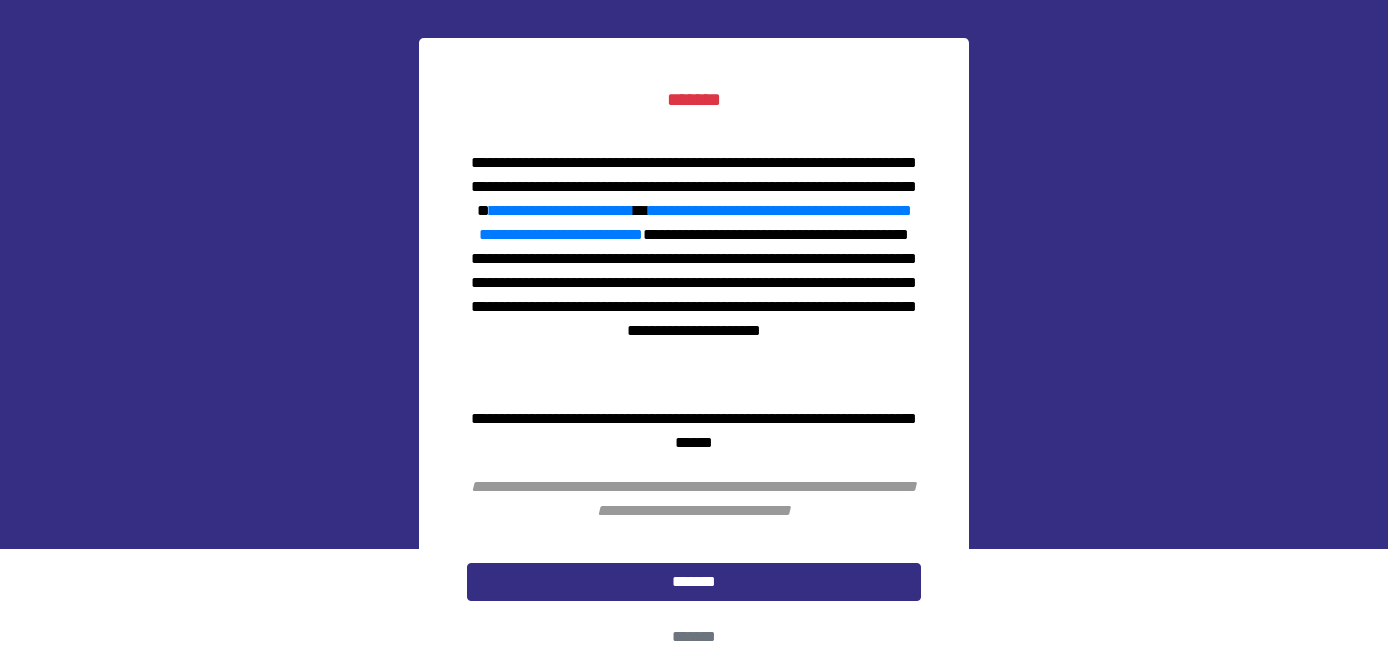 scroll, scrollTop: 106, scrollLeft: 0, axis: vertical 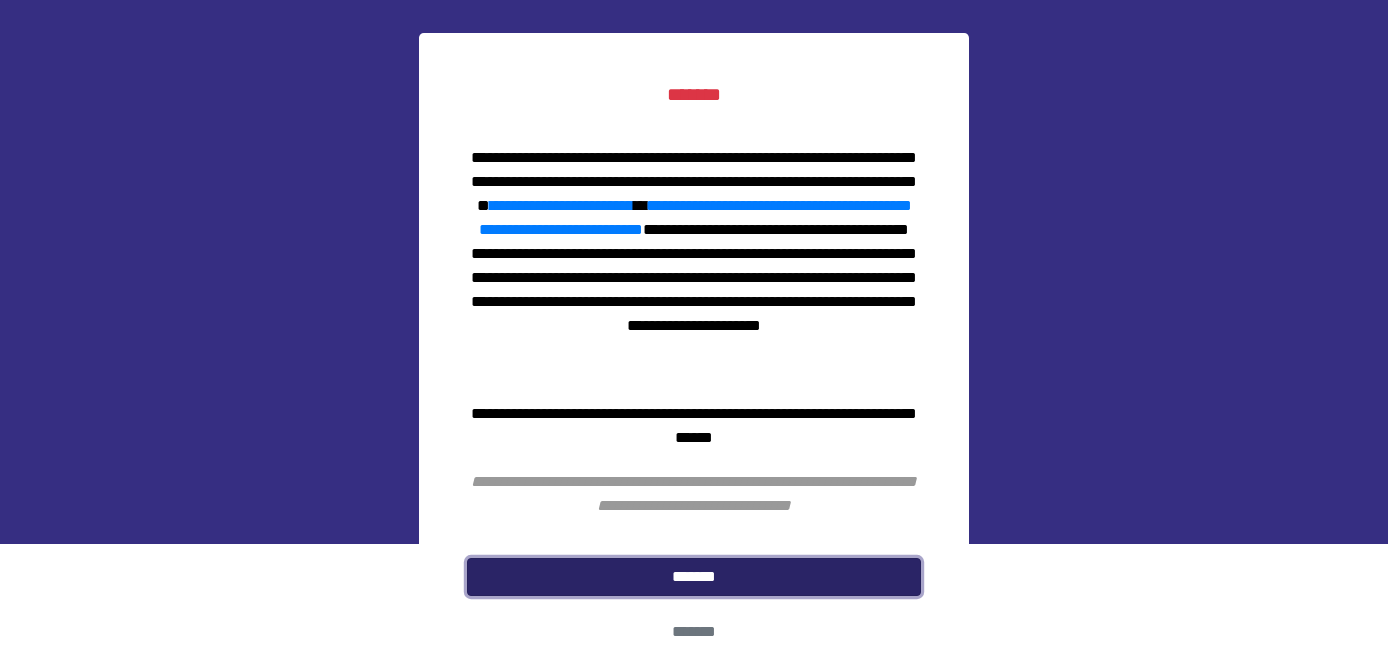 click on "*******" at bounding box center (694, 577) 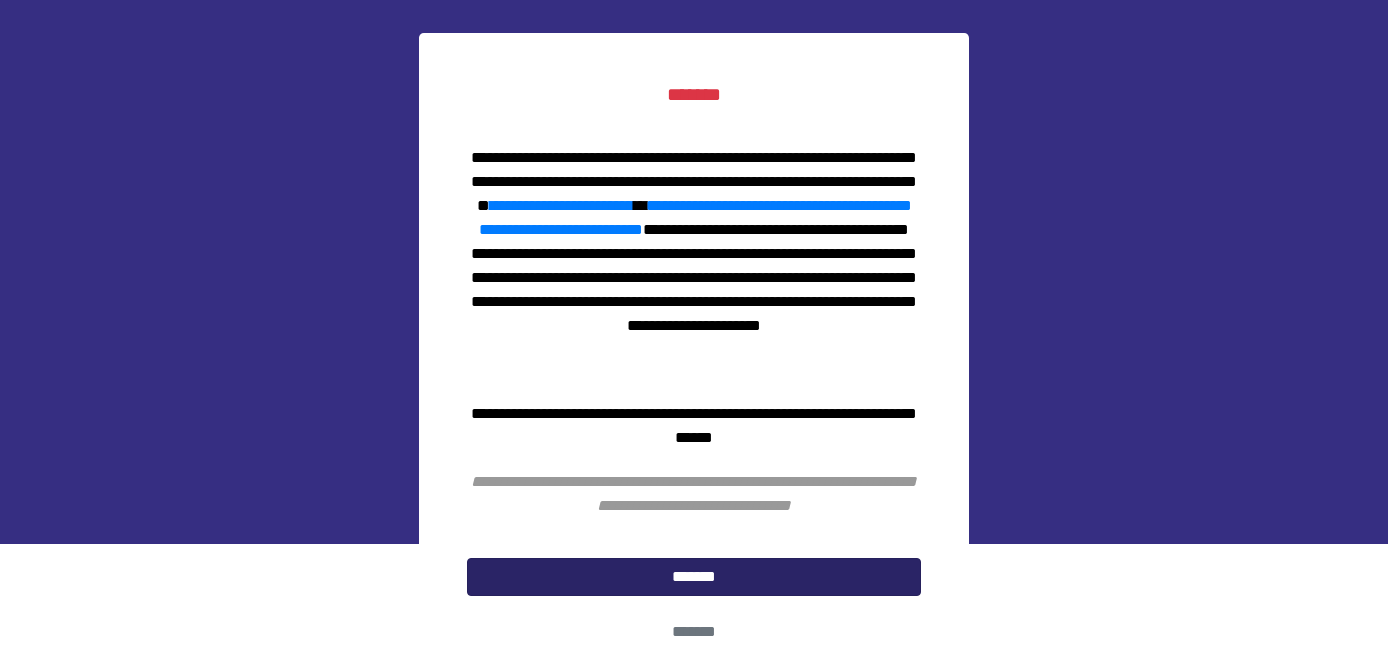 scroll, scrollTop: 0, scrollLeft: 0, axis: both 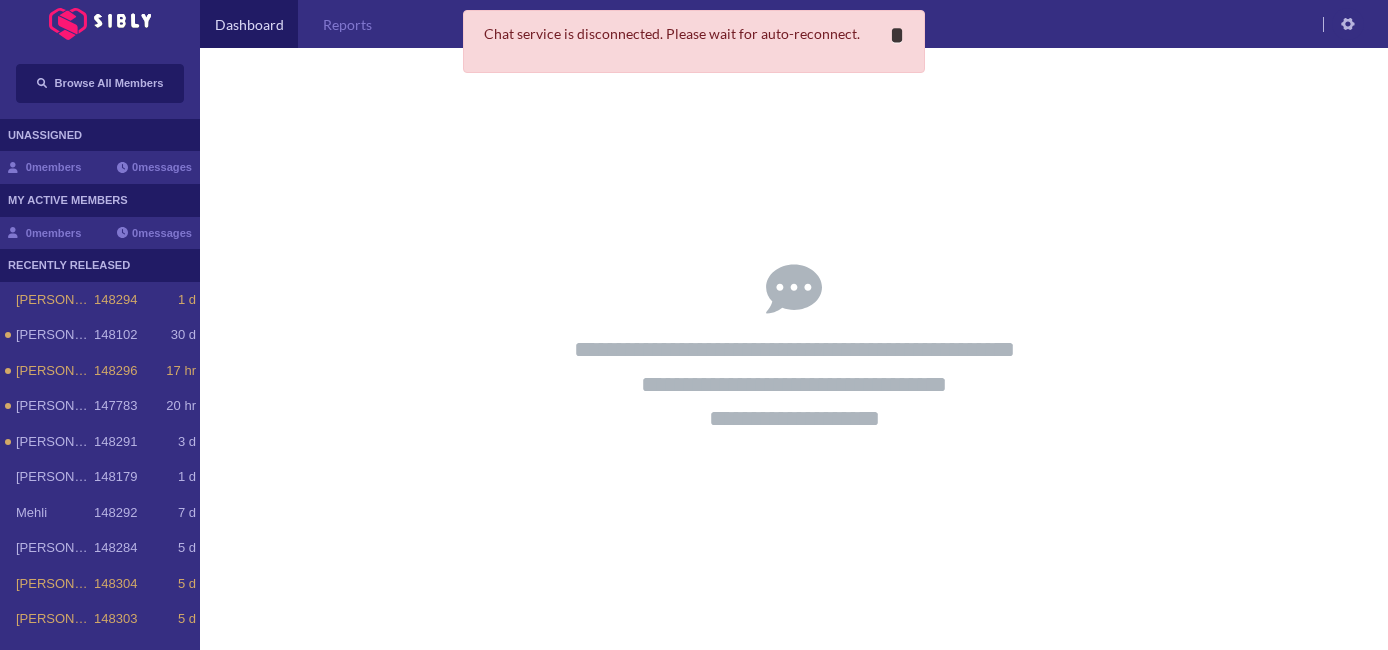 click on "*" at bounding box center [897, 35] 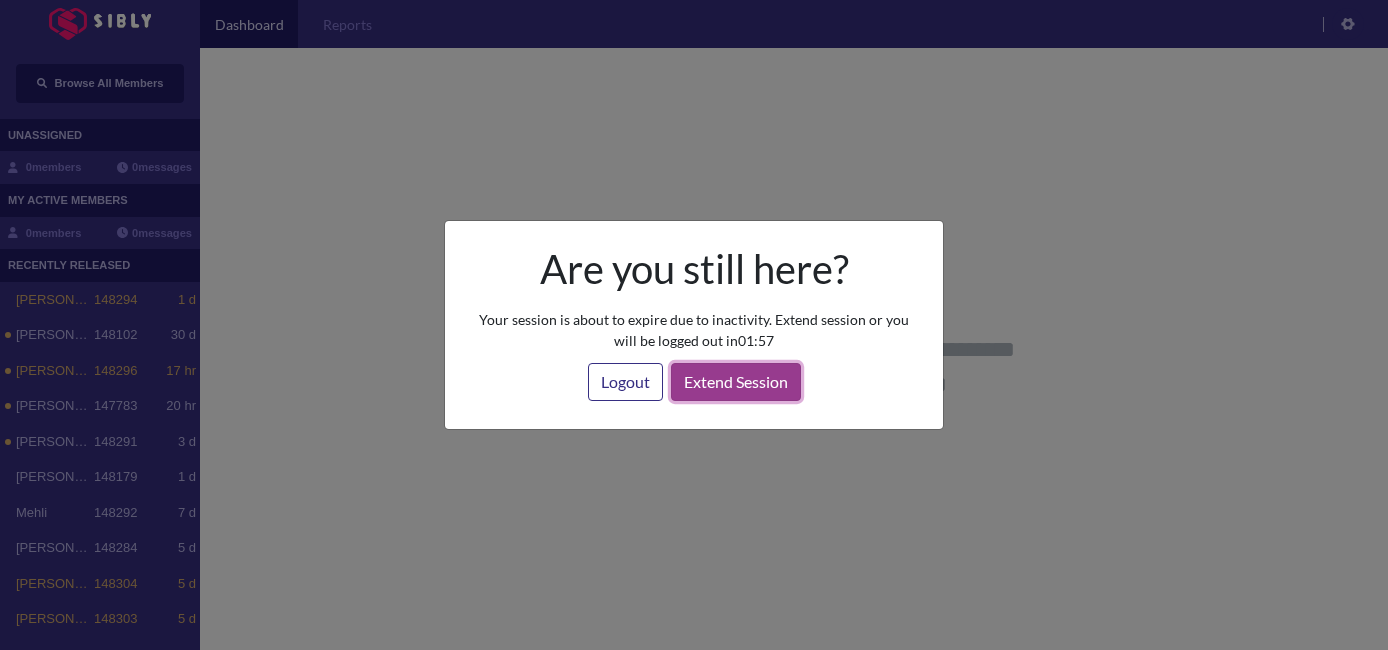 click on "Extend Session" at bounding box center (736, 382) 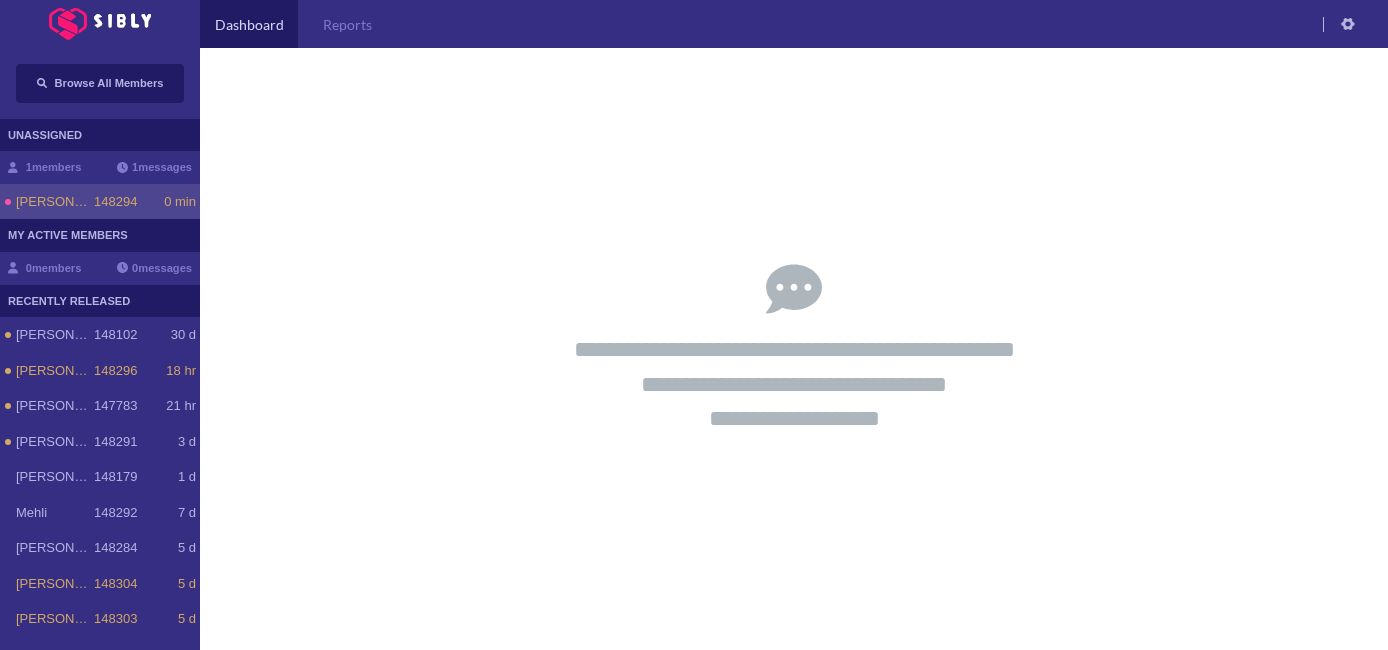 click on "[PERSON_NAME]" at bounding box center [55, 202] 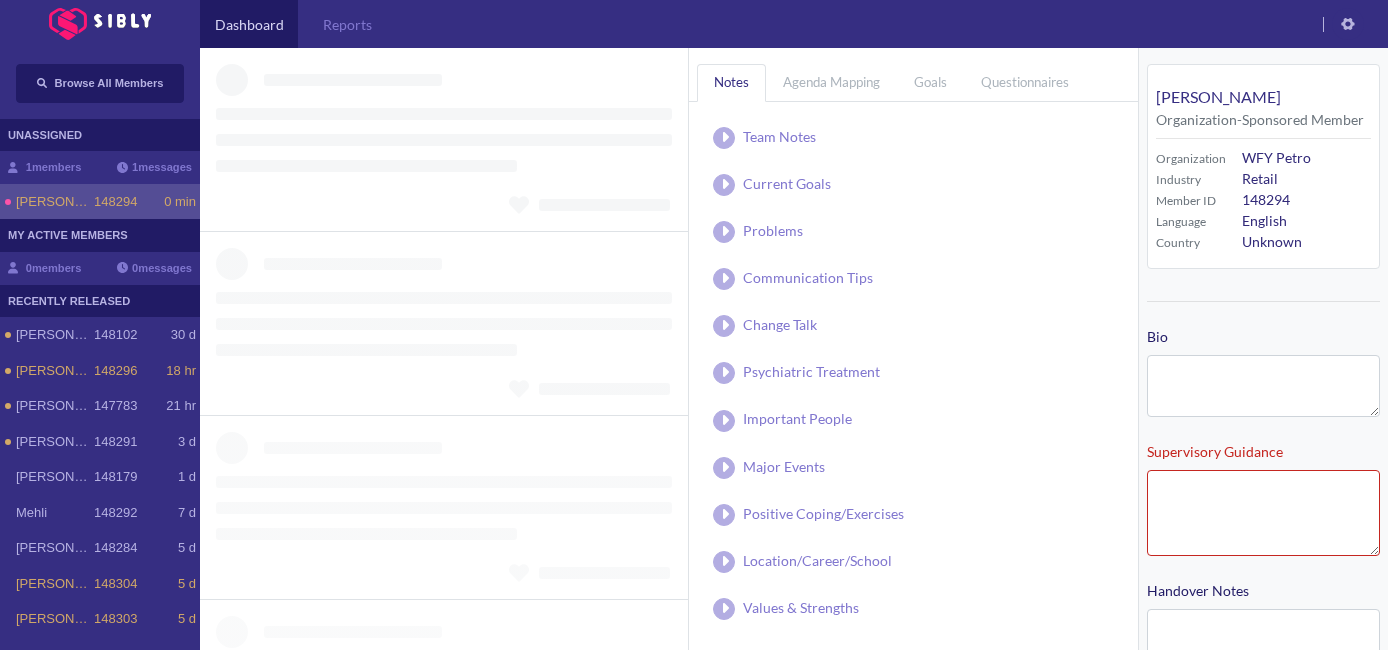 type on "**********" 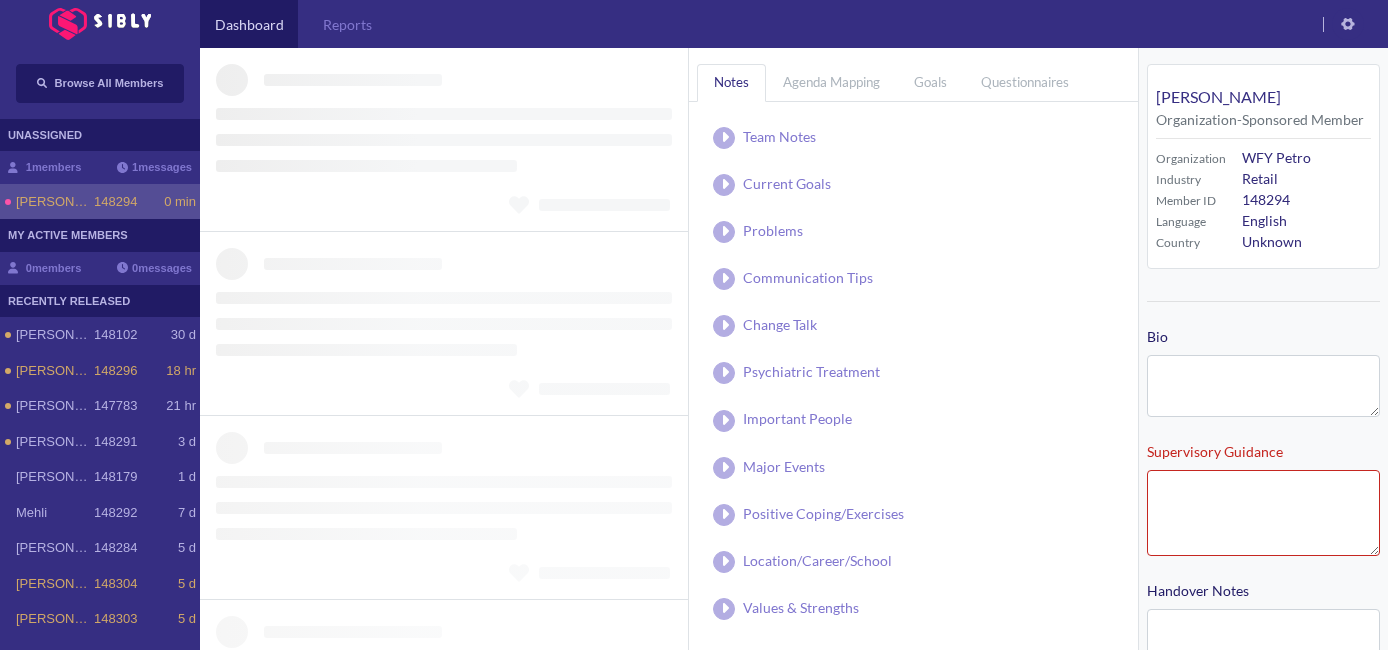 type on "**********" 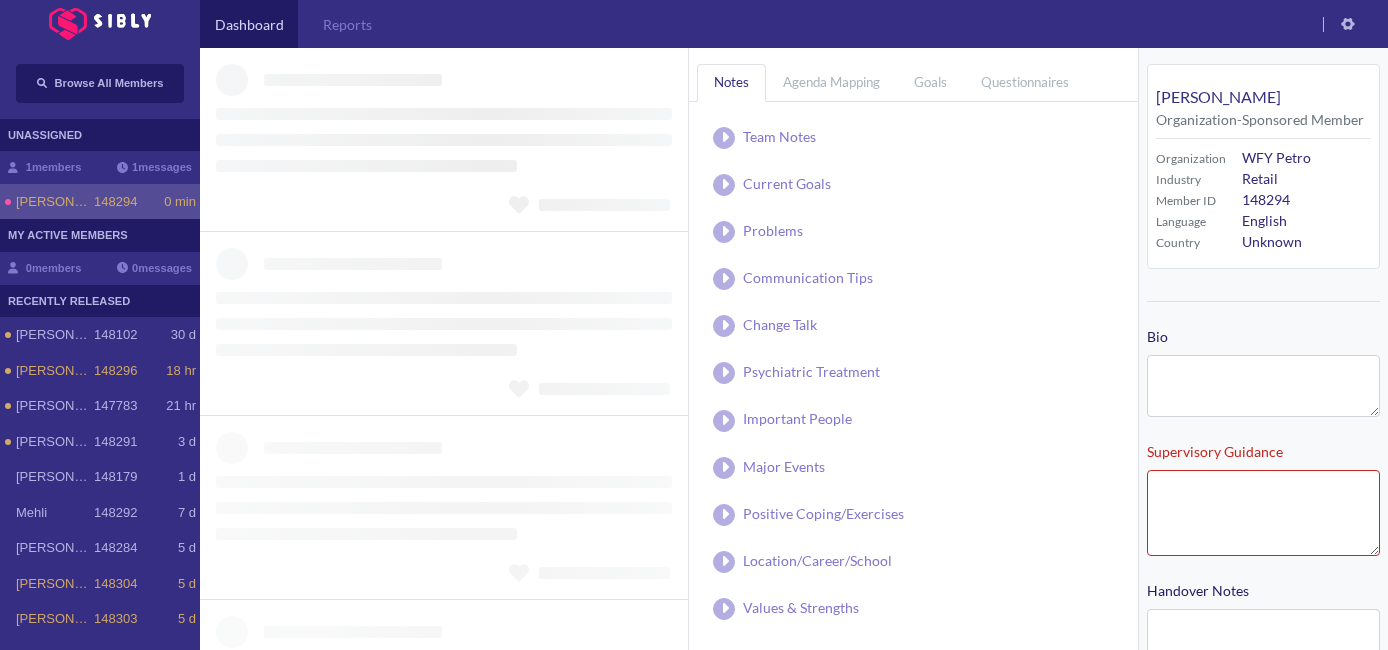 type on "**********" 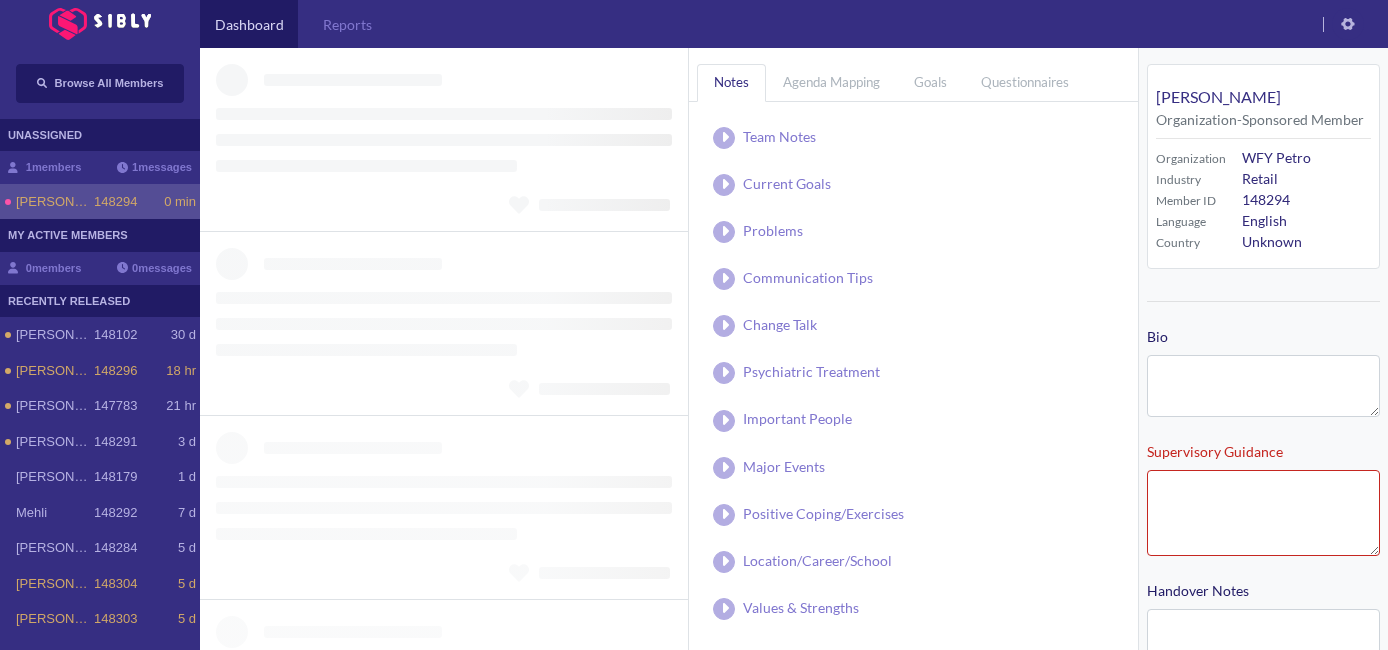 type on "**********" 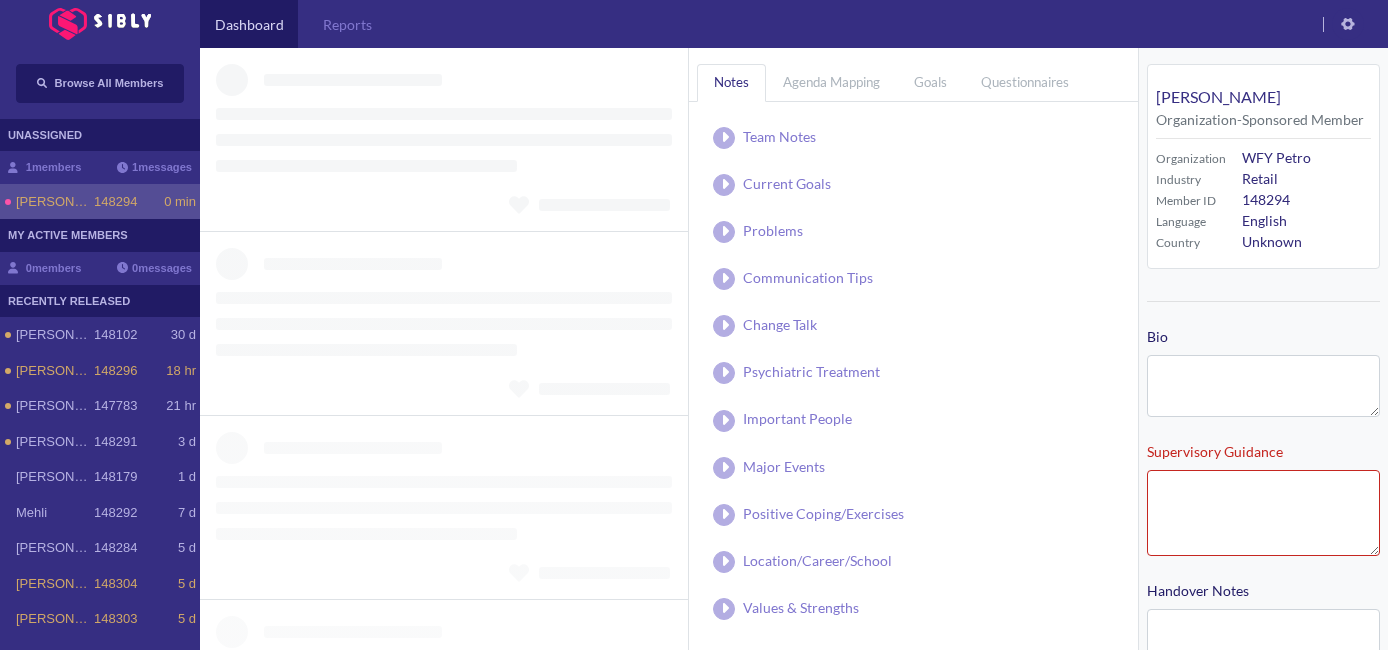 type on "**********" 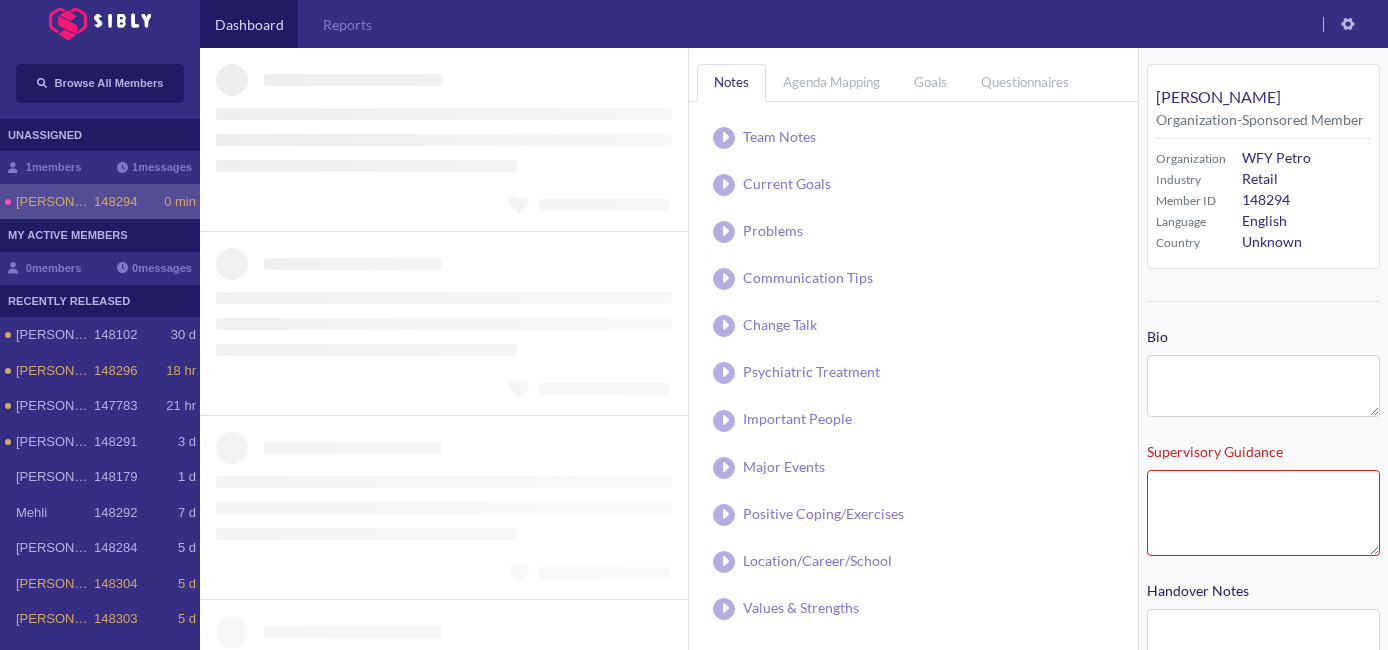 type on "**********" 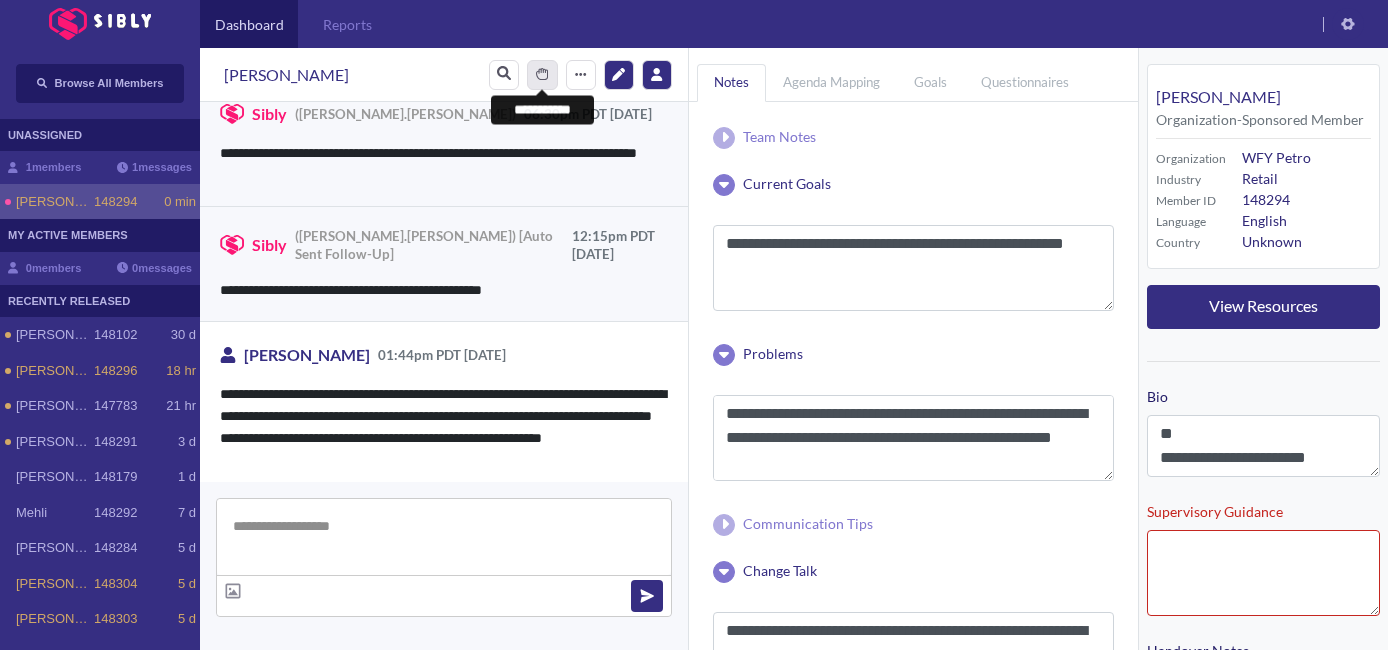 scroll, scrollTop: 2244, scrollLeft: 0, axis: vertical 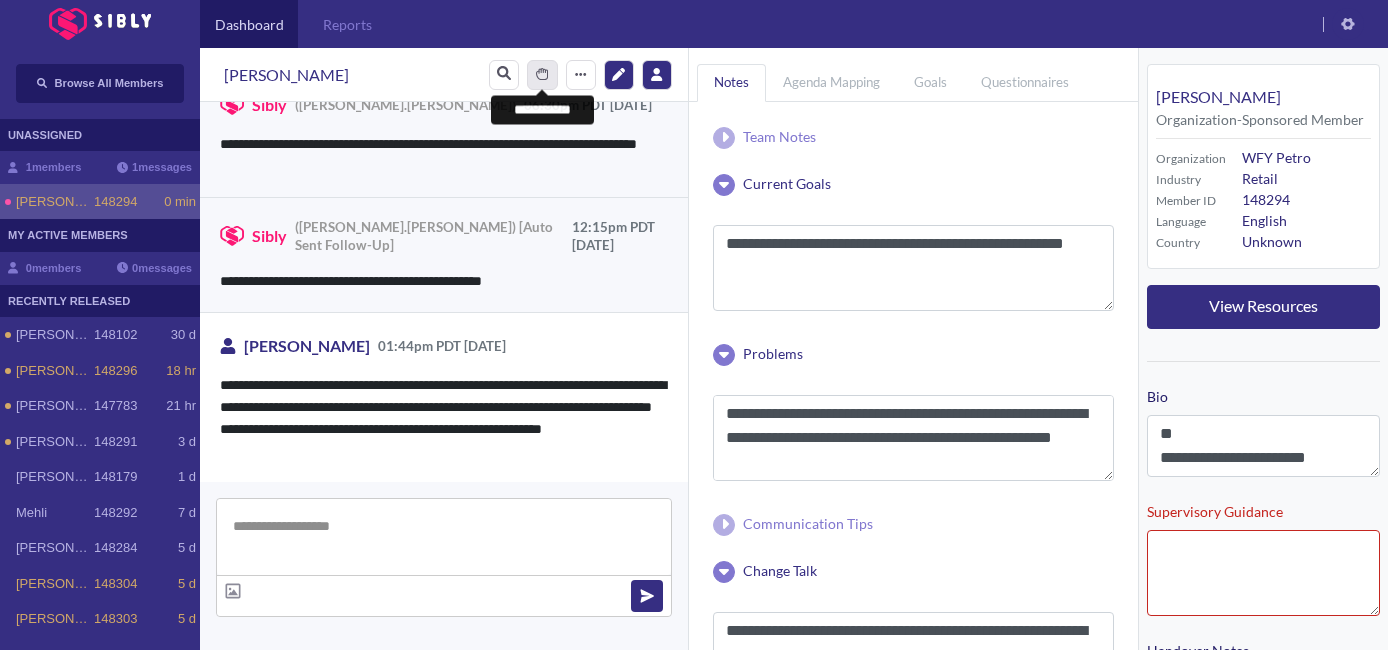 click at bounding box center (542, 74) 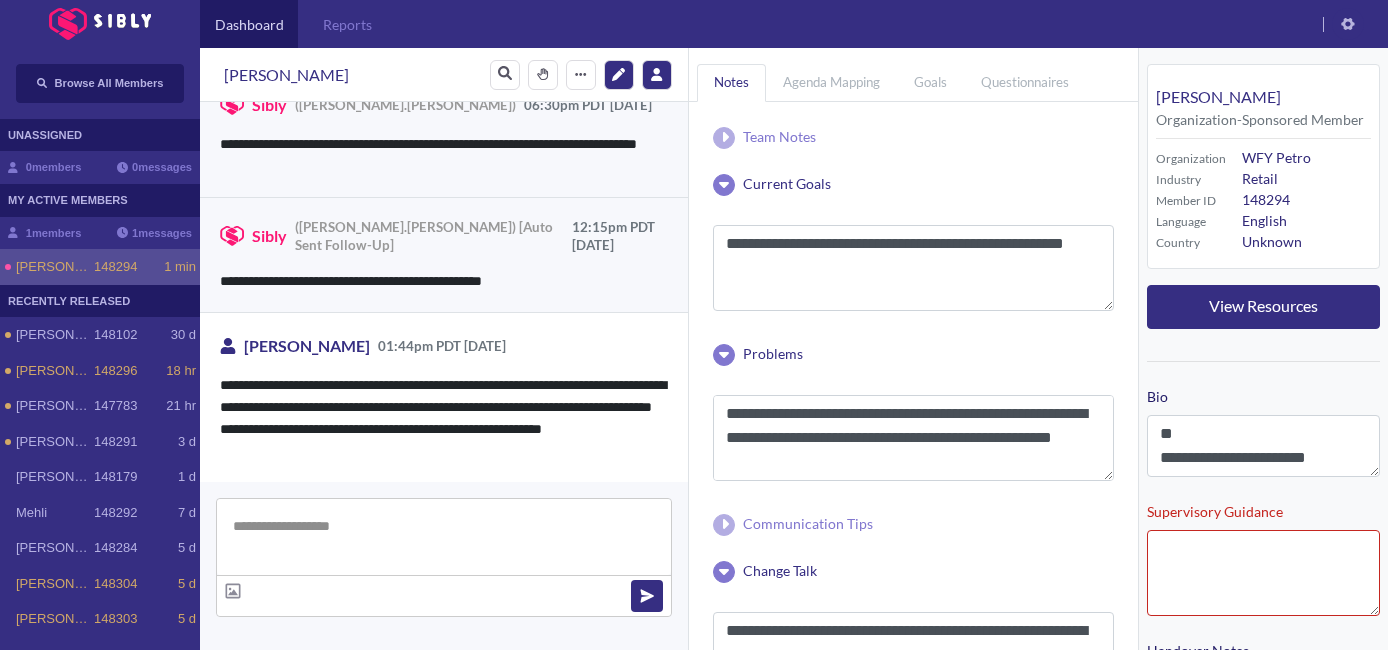 click at bounding box center (444, 537) 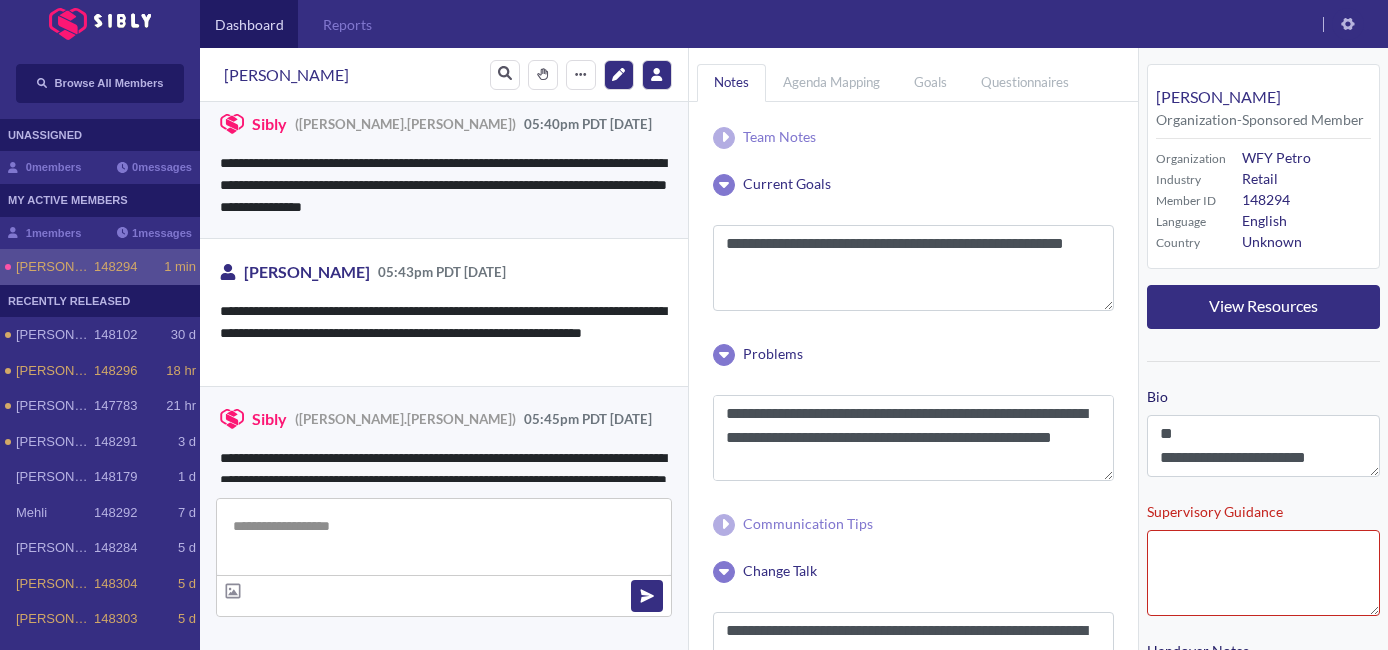 scroll, scrollTop: 2244, scrollLeft: 0, axis: vertical 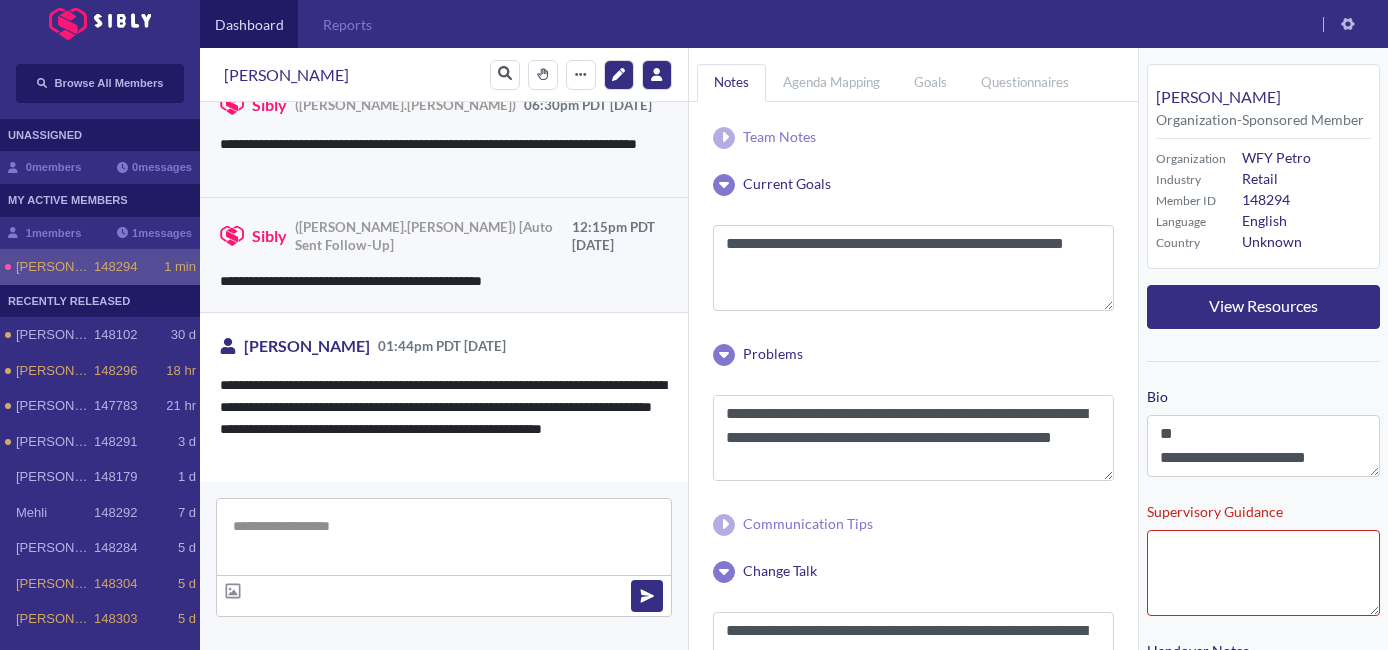 click at bounding box center (444, 537) 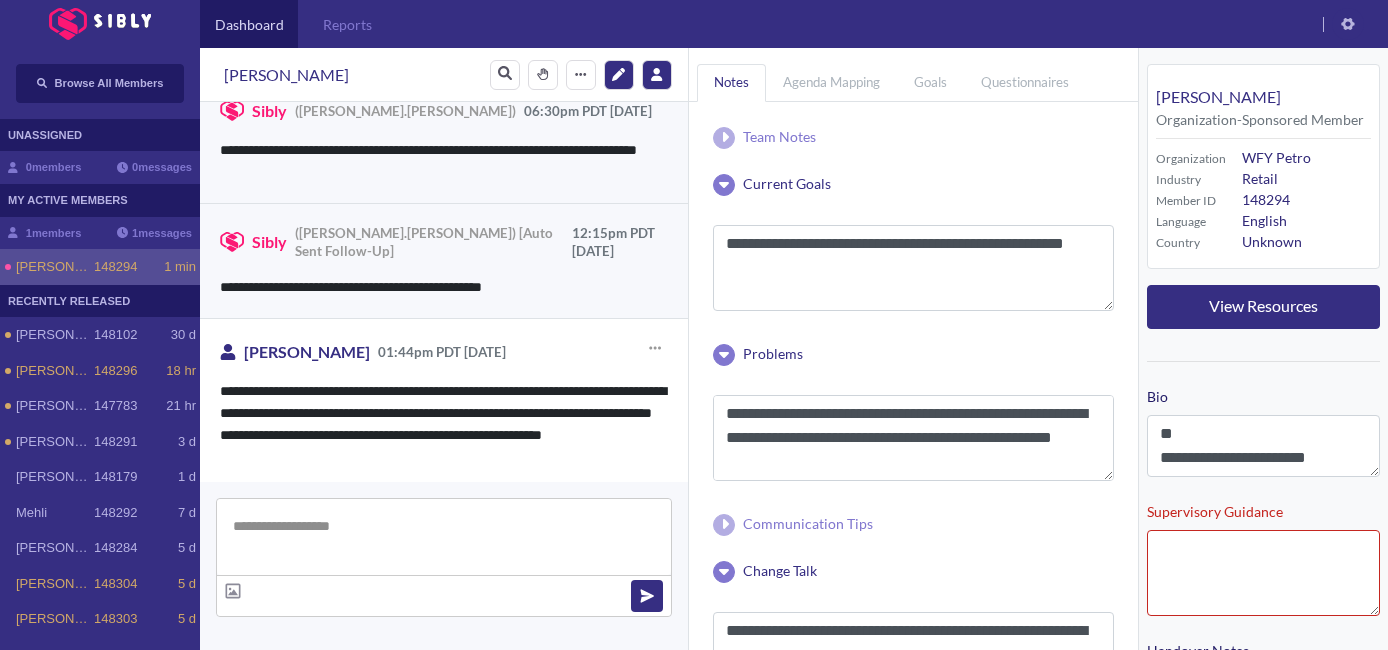 scroll, scrollTop: 2244, scrollLeft: 0, axis: vertical 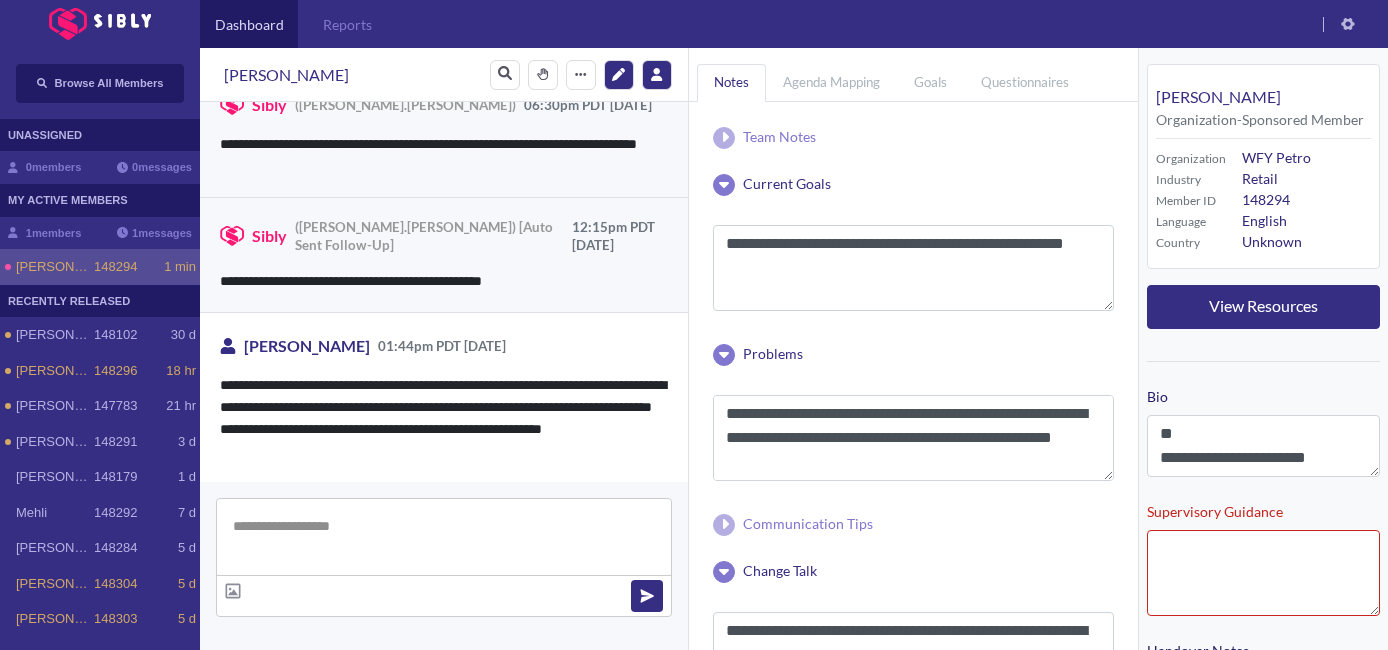 click at bounding box center [444, 537] 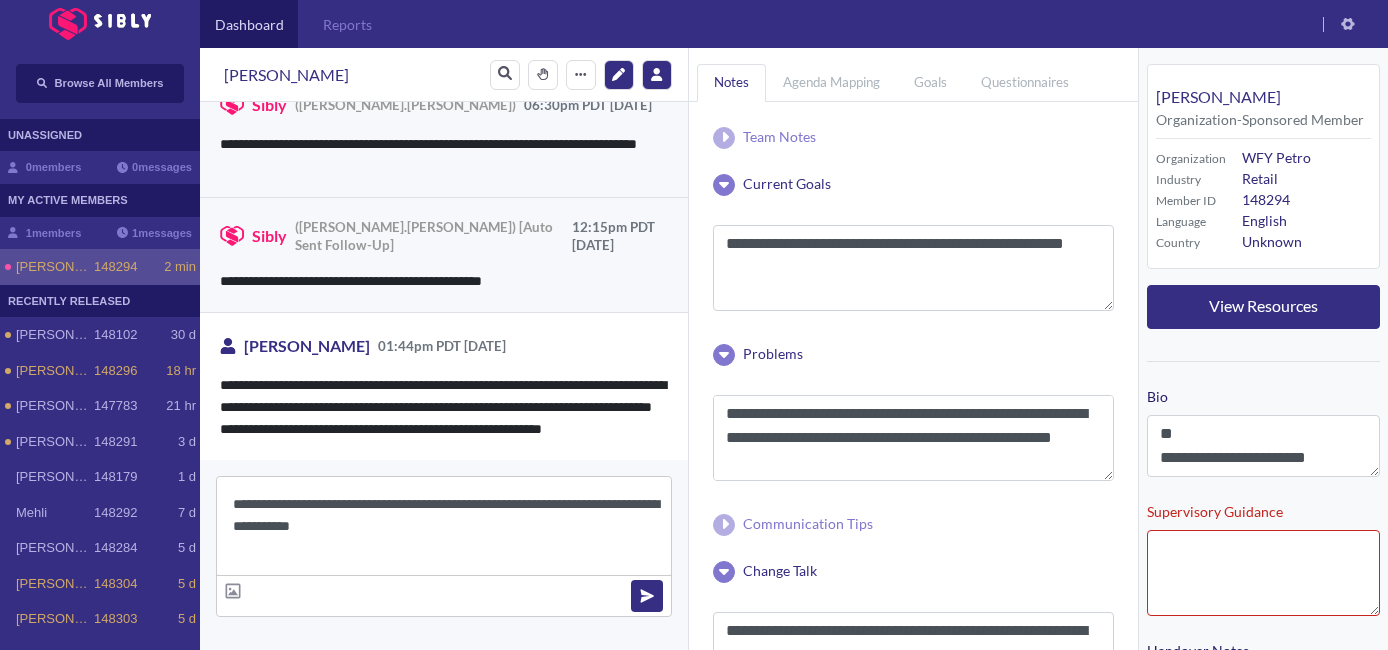 click on "**********" at bounding box center [444, 526] 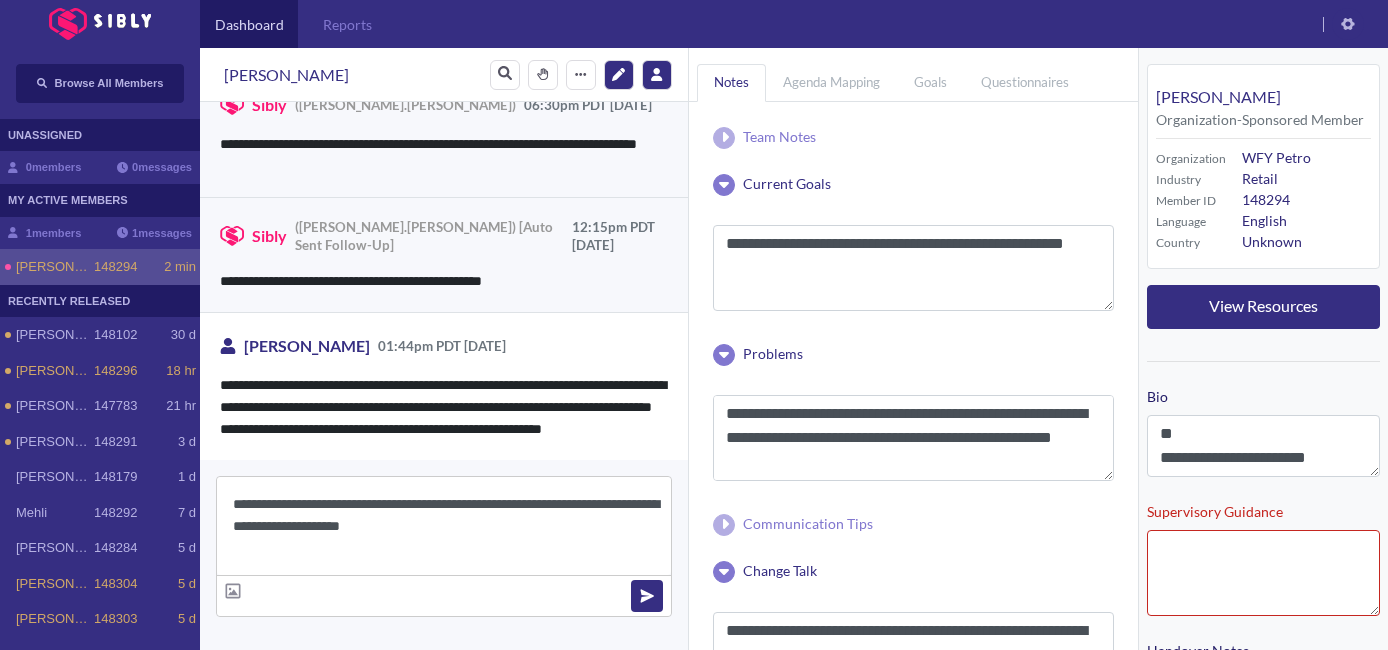 click on "**********" at bounding box center [444, 526] 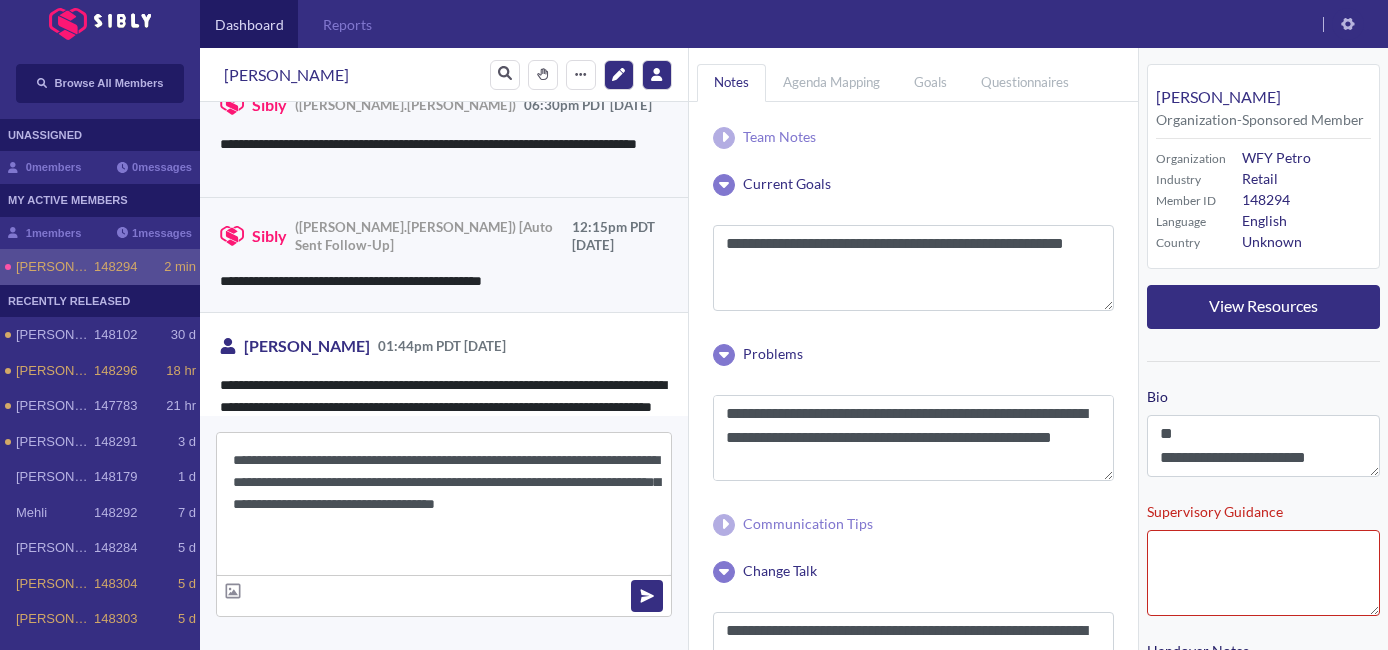 scroll, scrollTop: 2310, scrollLeft: 0, axis: vertical 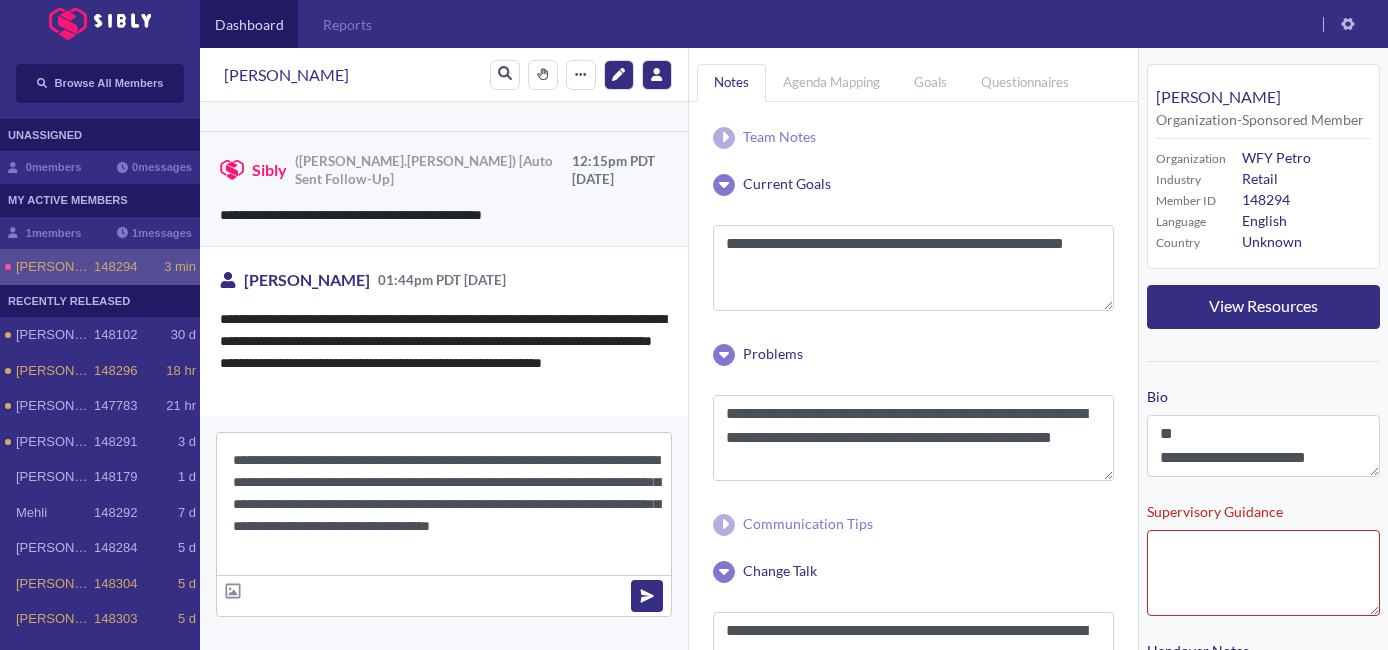 click on "**********" at bounding box center [444, 504] 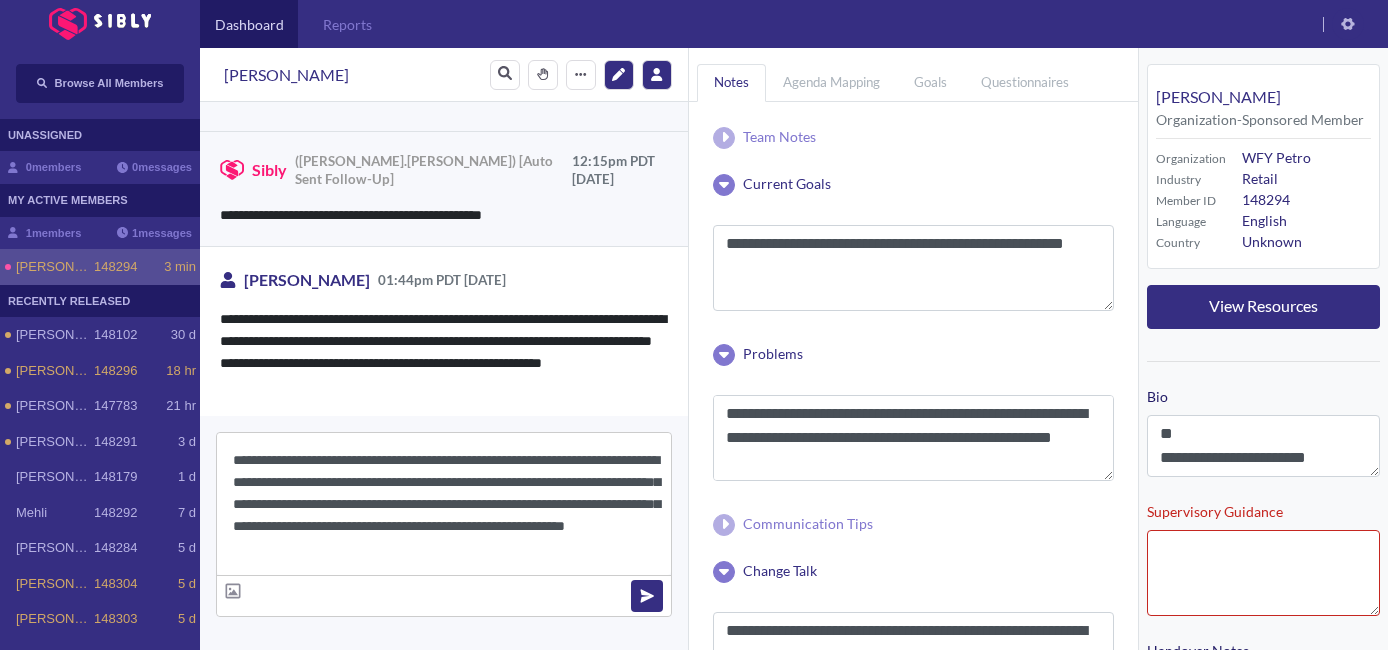 type on "**********" 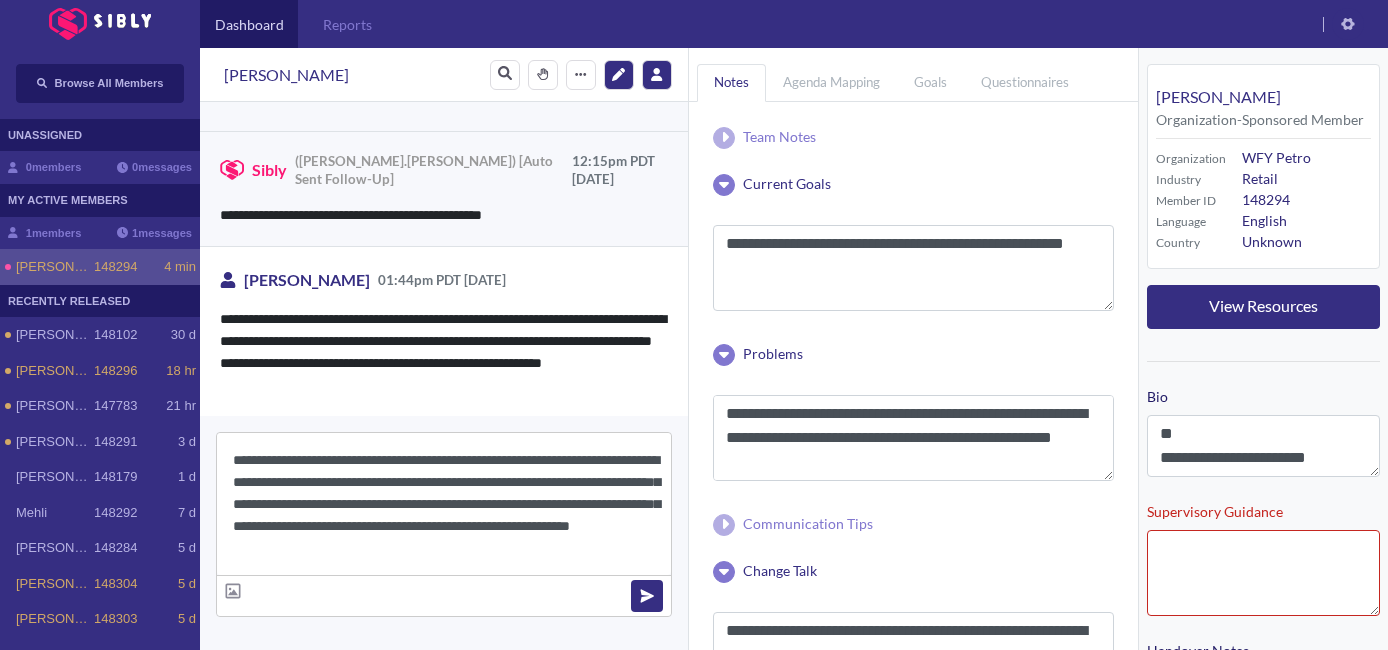type 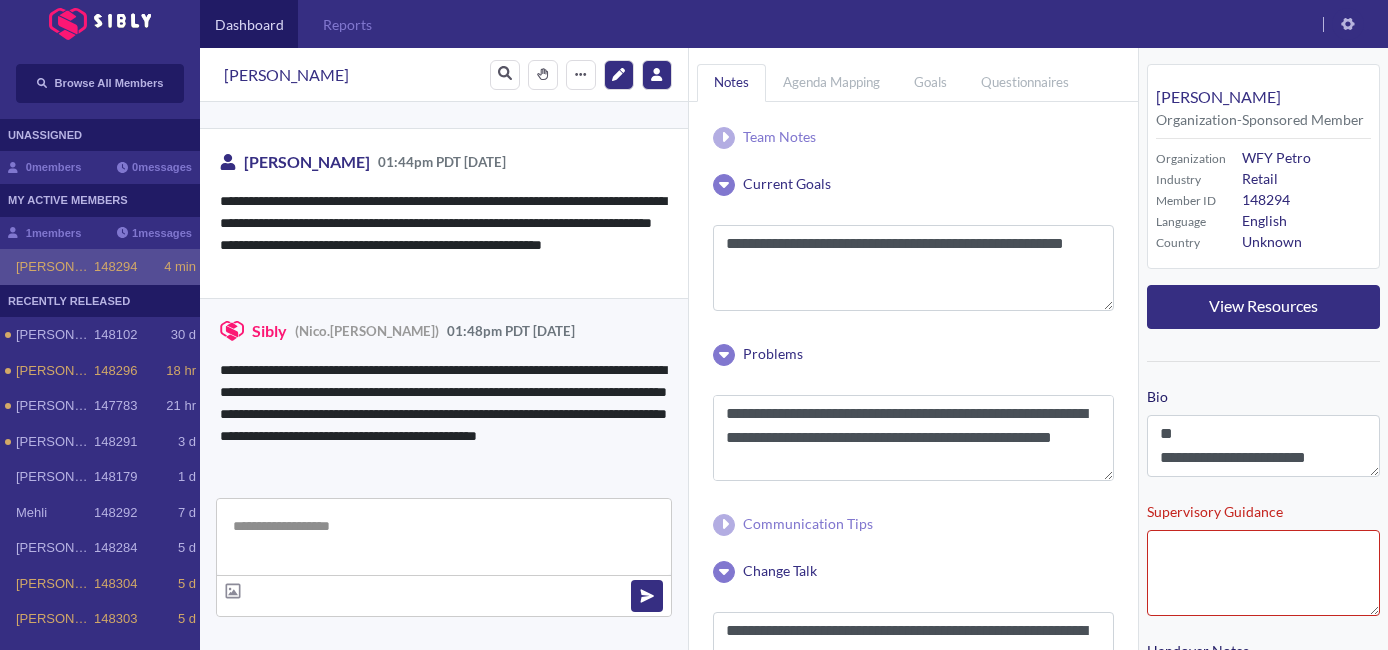 scroll, scrollTop: 2435, scrollLeft: 0, axis: vertical 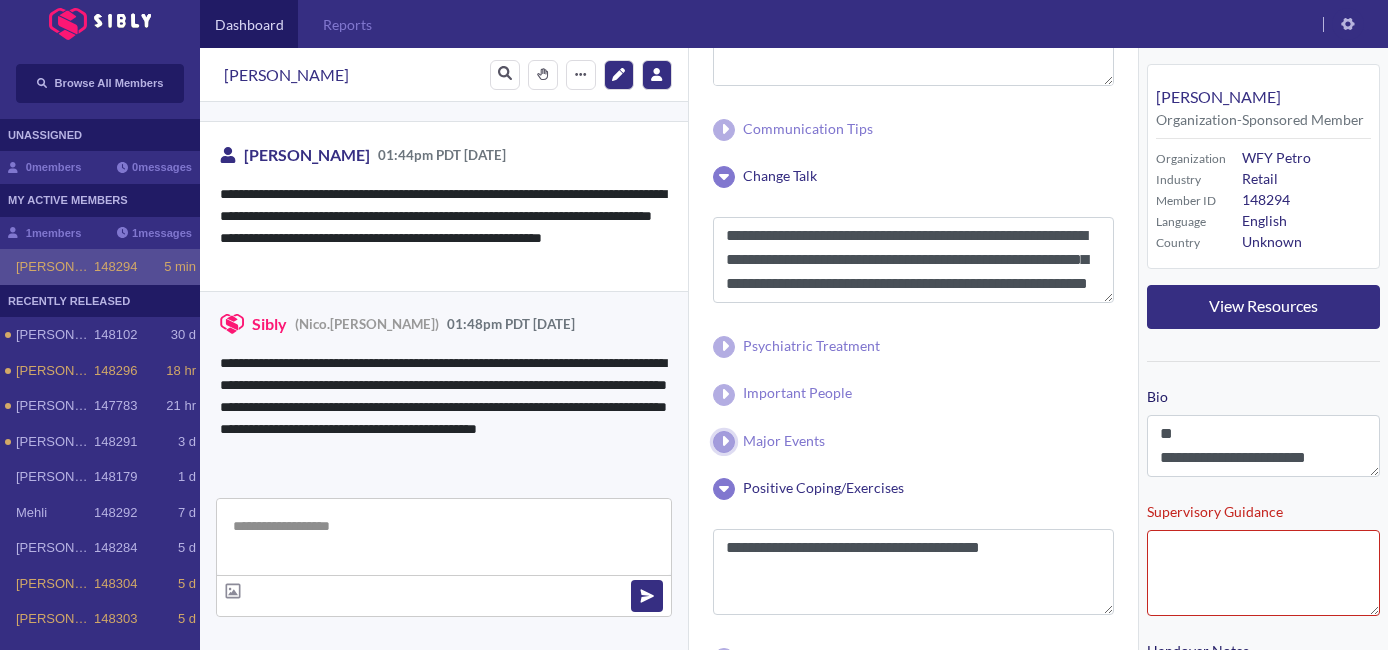 click 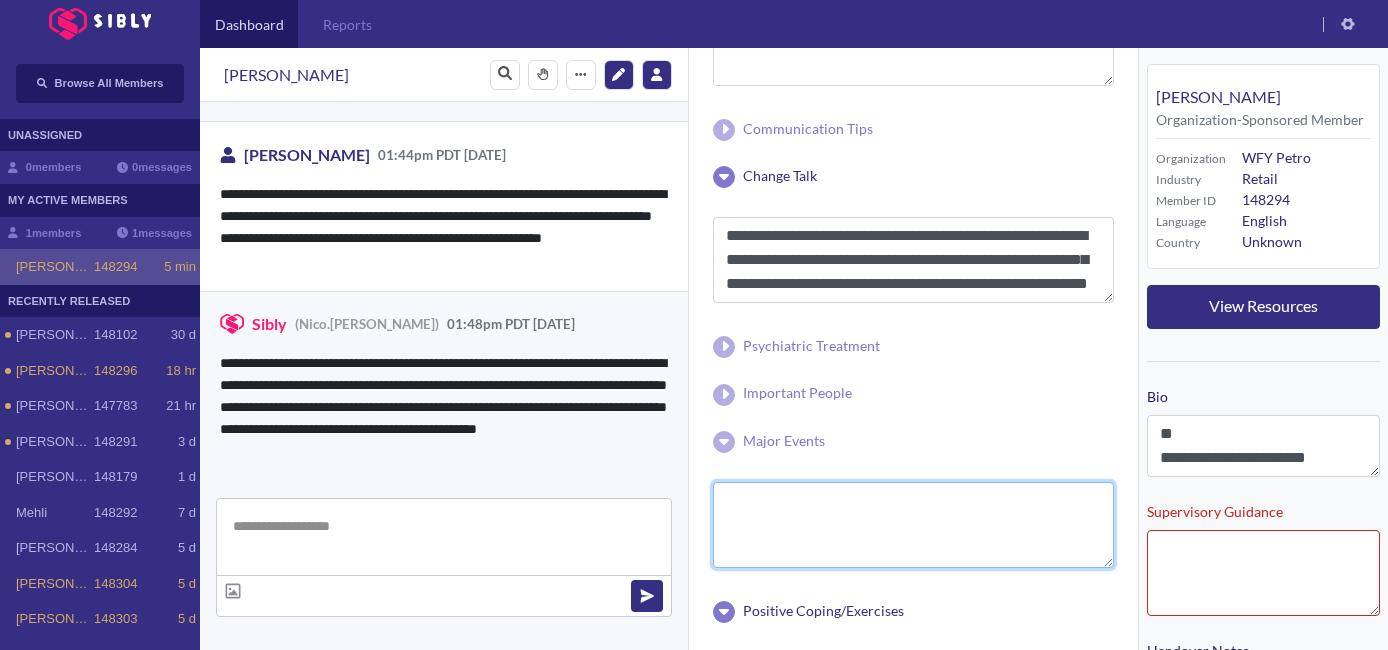 click at bounding box center [913, 525] 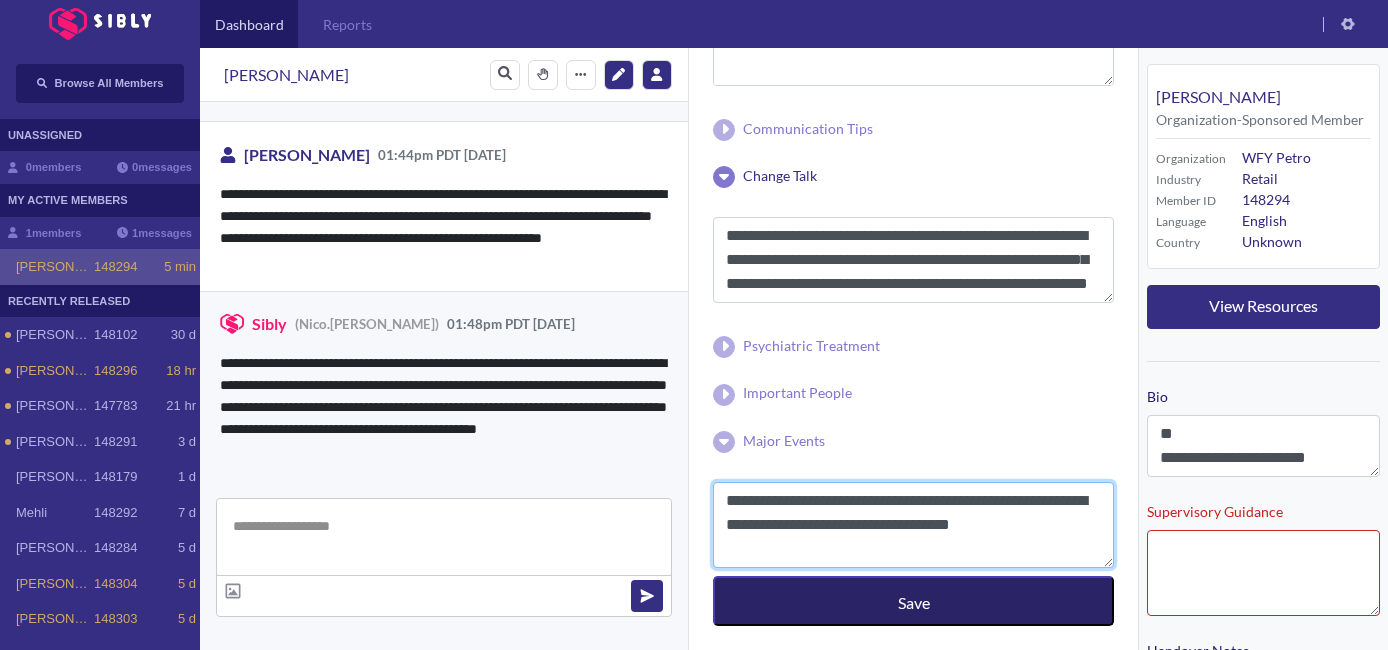 type on "**********" 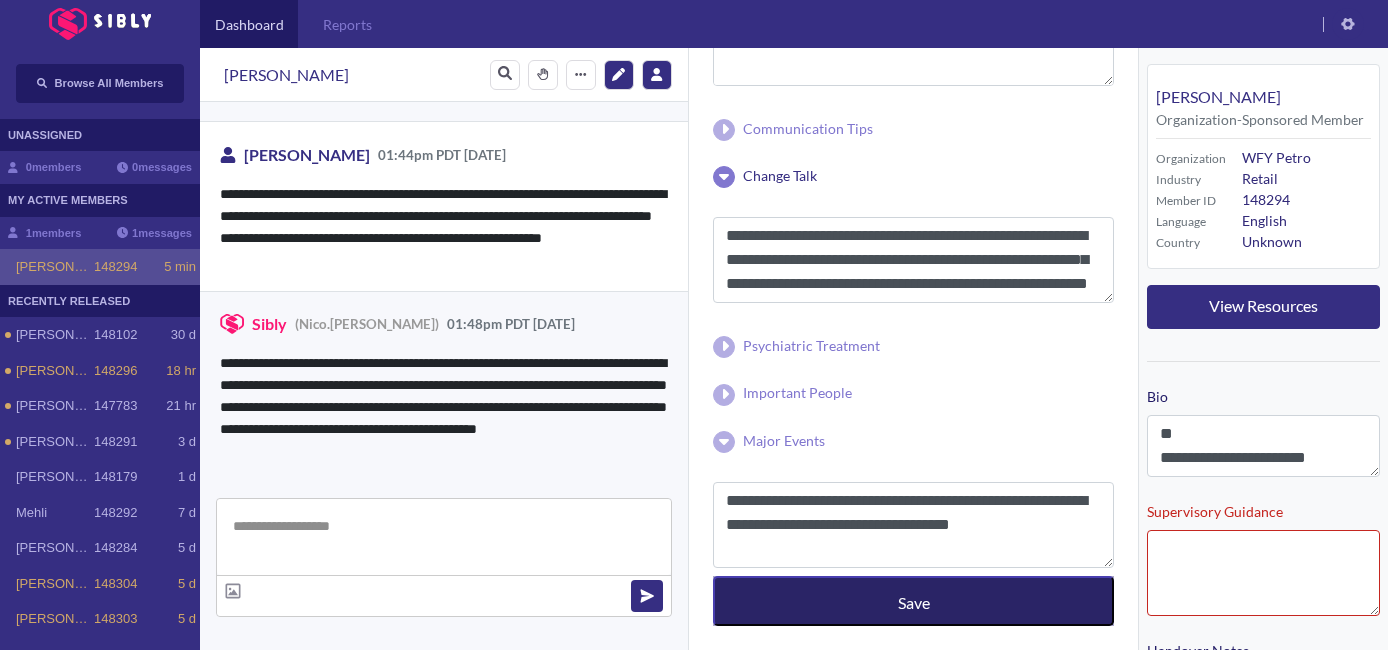 click on "Save" at bounding box center (913, 601) 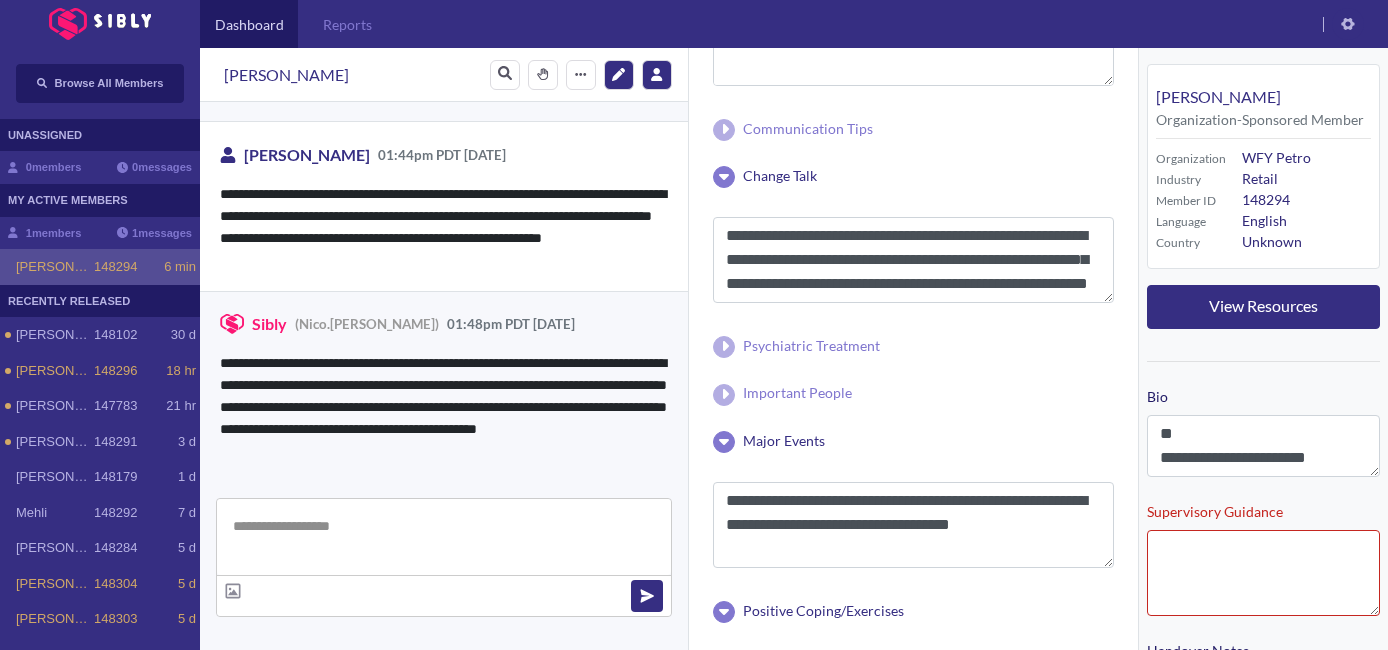 click at bounding box center (444, 537) 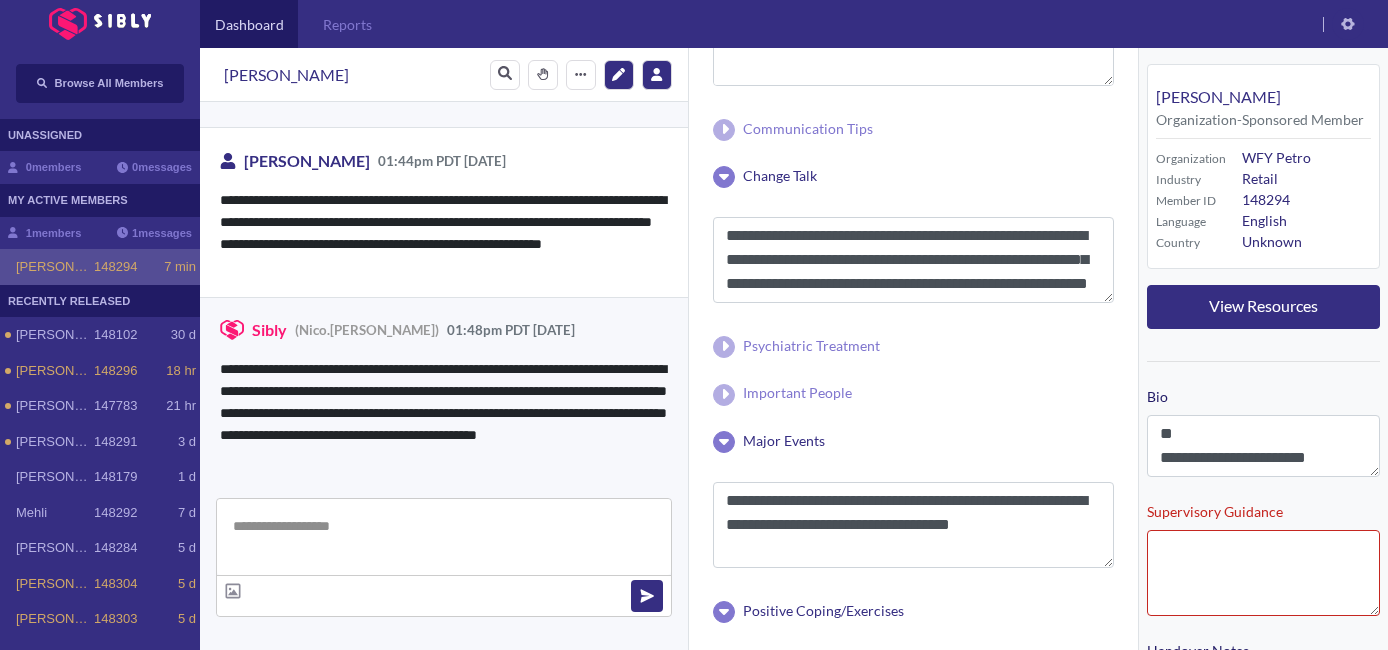 scroll, scrollTop: 2435, scrollLeft: 0, axis: vertical 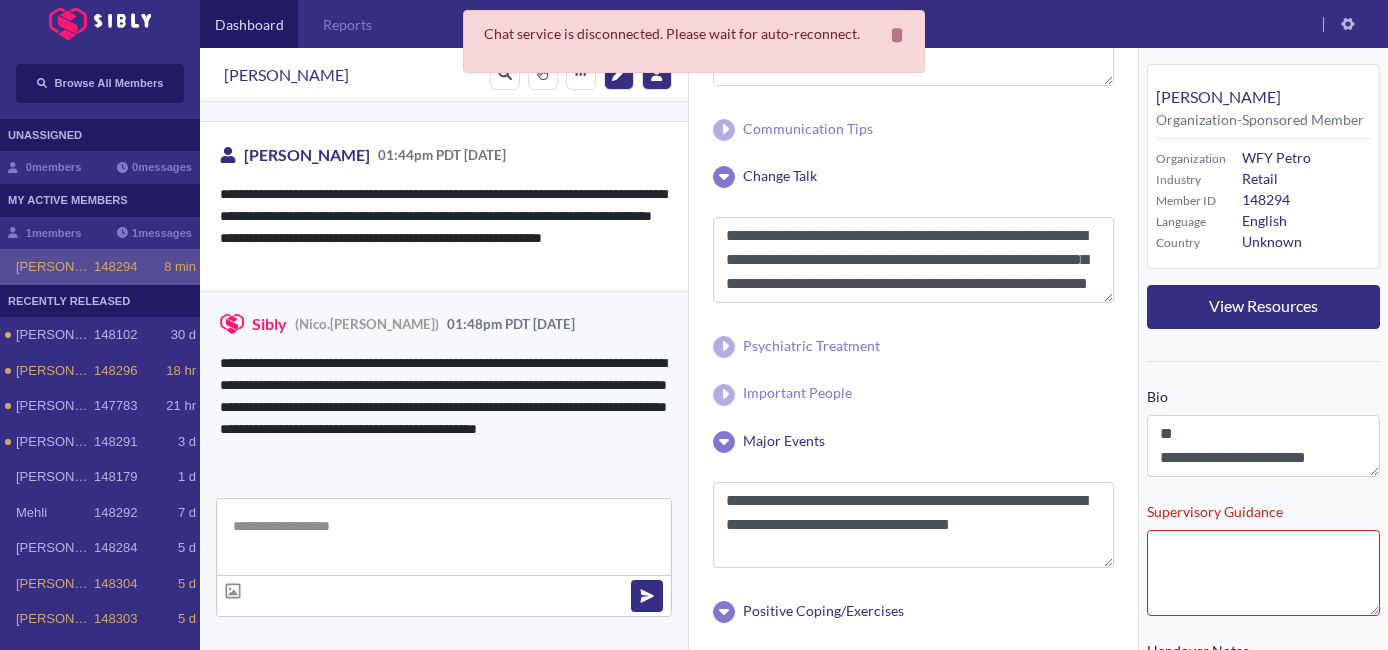 paste on "**********" 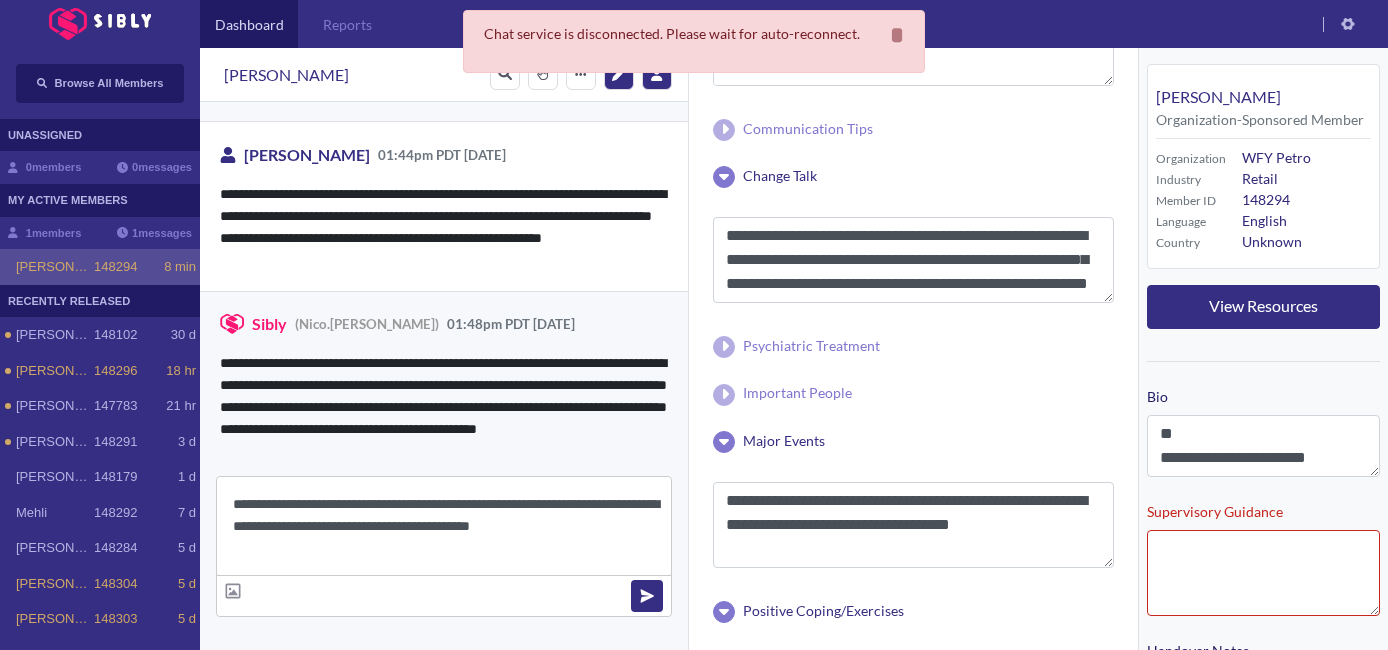 drag, startPoint x: 485, startPoint y: 508, endPoint x: 453, endPoint y: 508, distance: 32 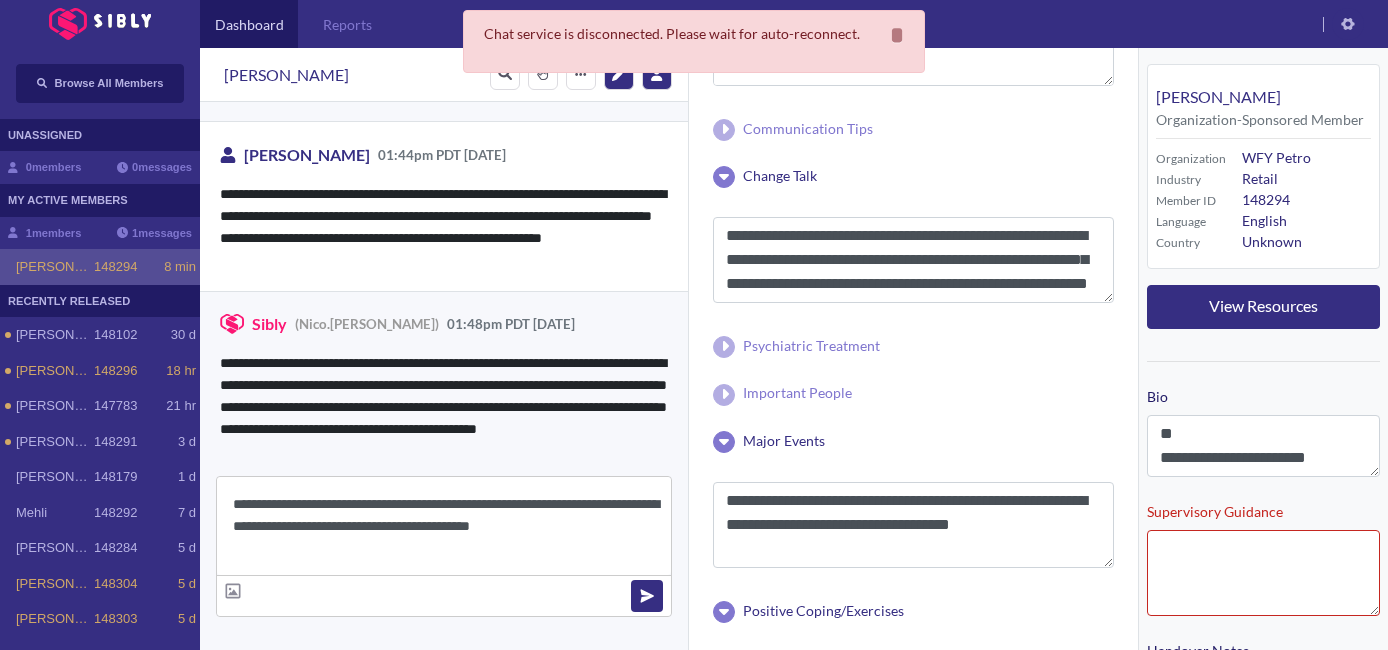 click on "**********" at bounding box center (444, 526) 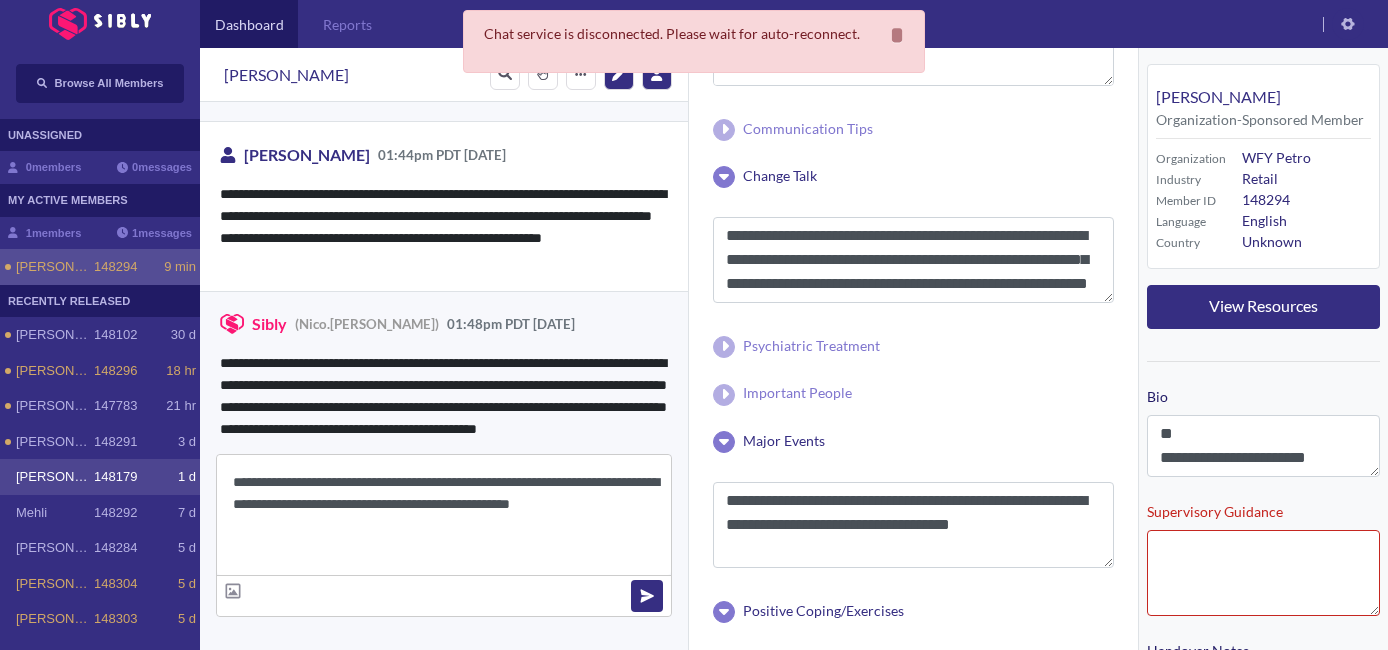 drag, startPoint x: 520, startPoint y: 484, endPoint x: 176, endPoint y: 485, distance: 344.00146 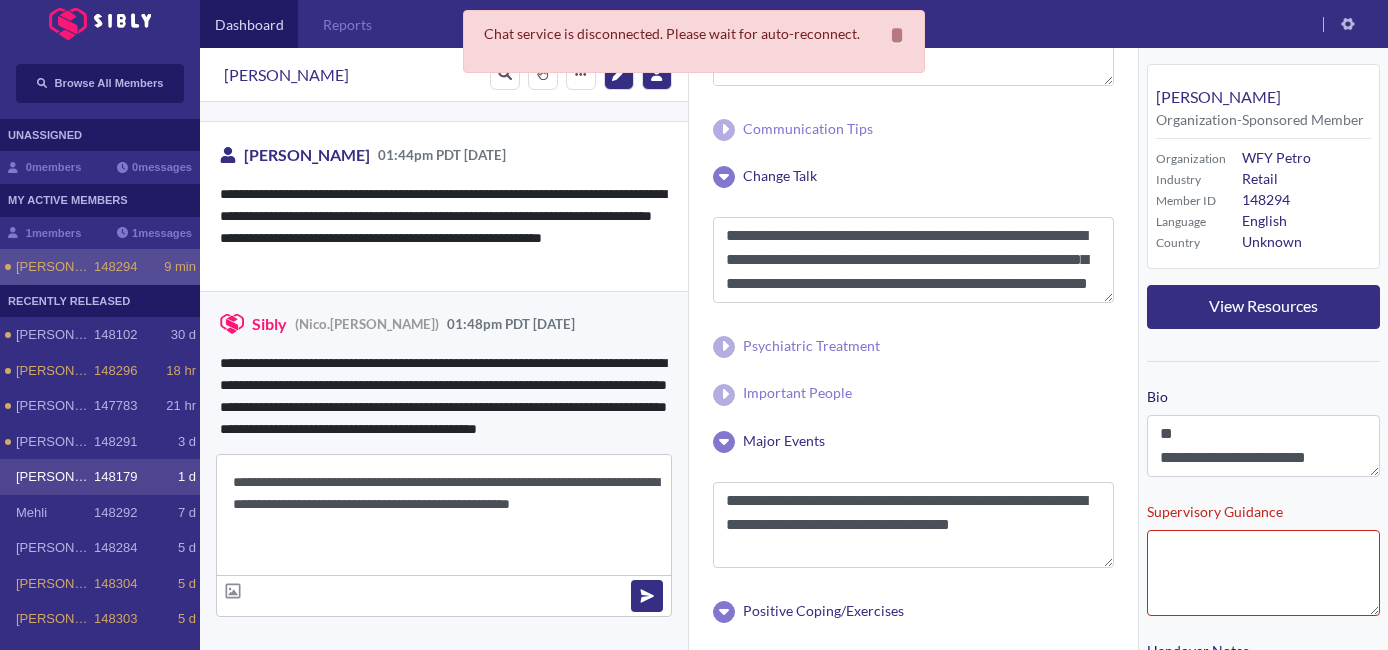 click on "**********" at bounding box center [694, 349] 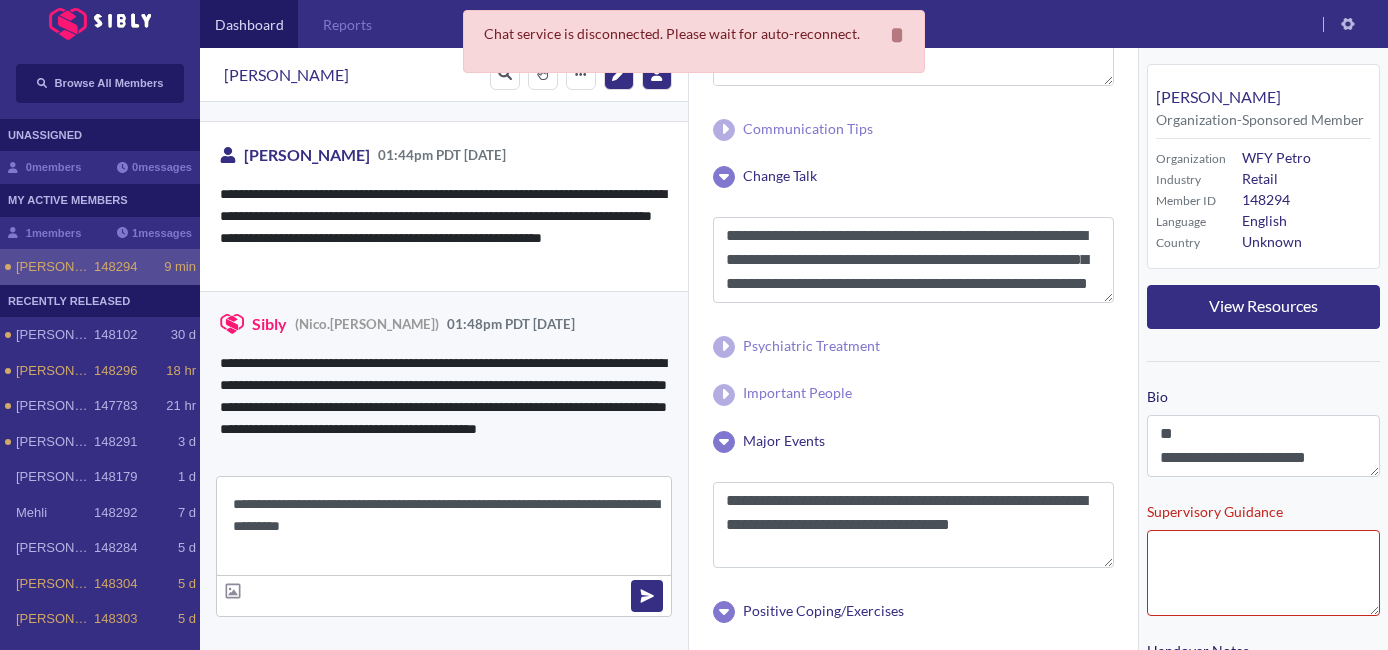 click on "**********" at bounding box center [444, 526] 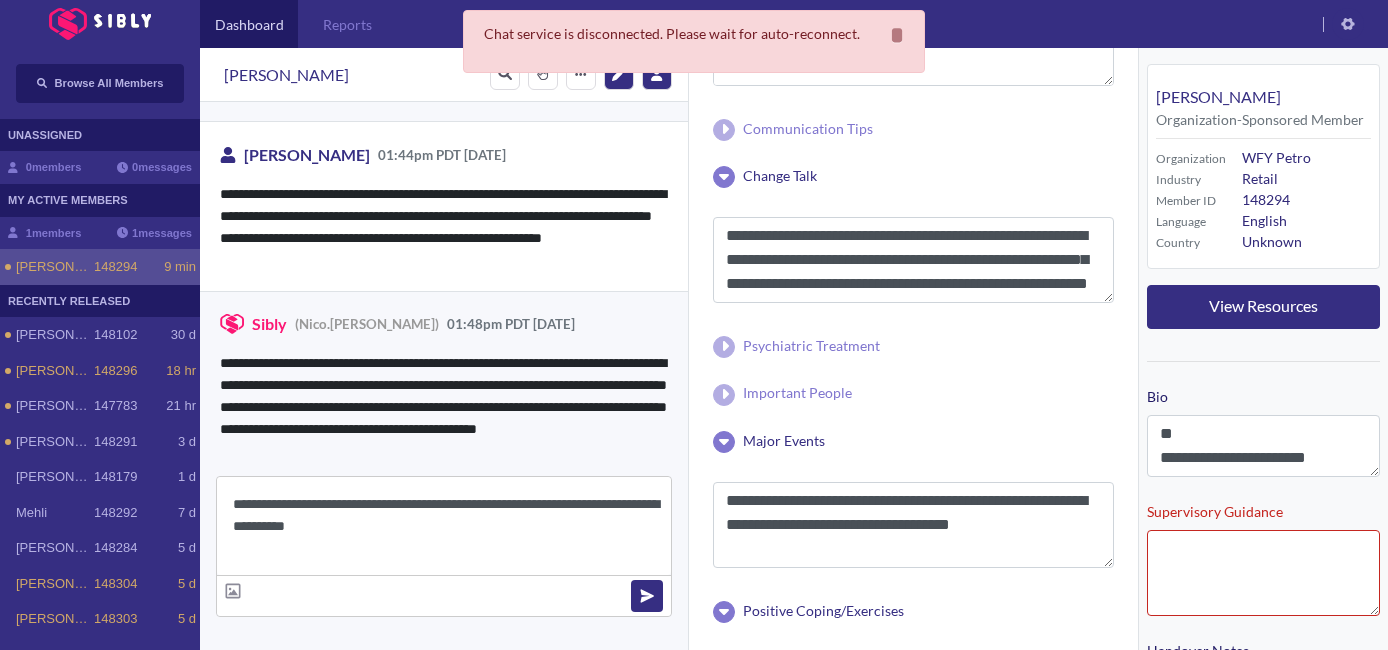 type on "**********" 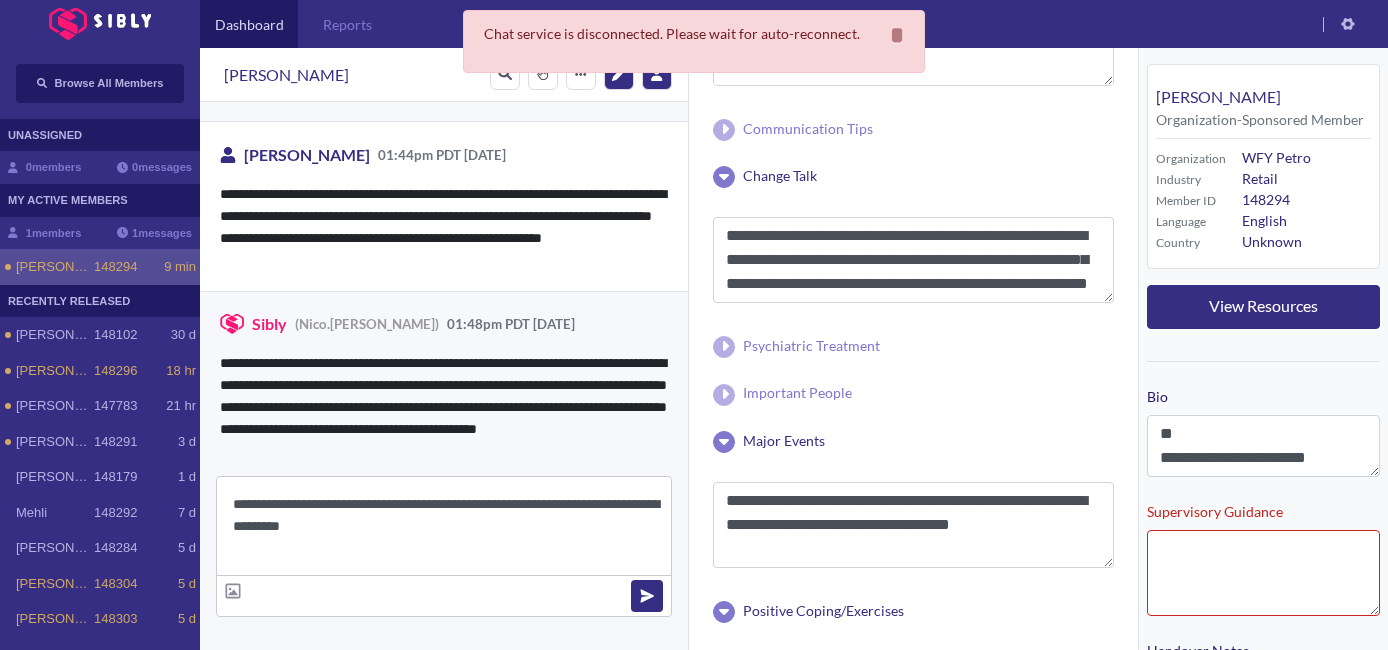 drag, startPoint x: 486, startPoint y: 534, endPoint x: 202, endPoint y: 493, distance: 286.94424 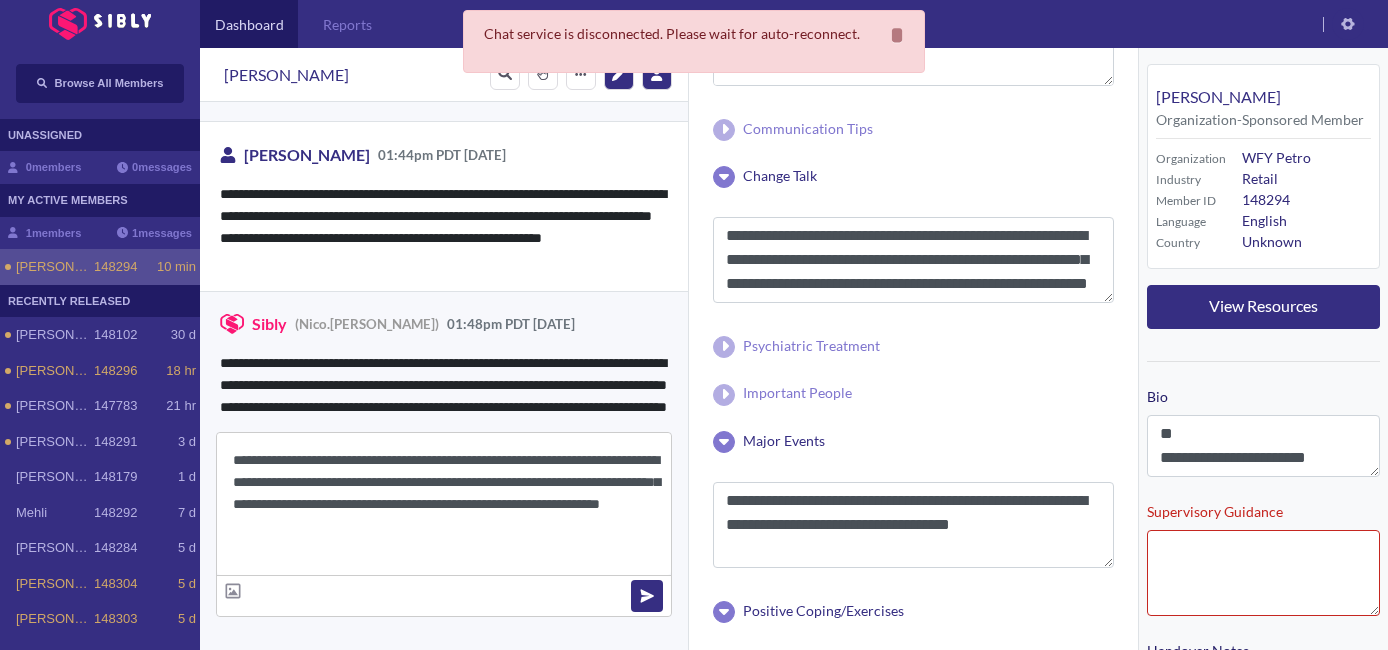 click on "**********" at bounding box center [444, 504] 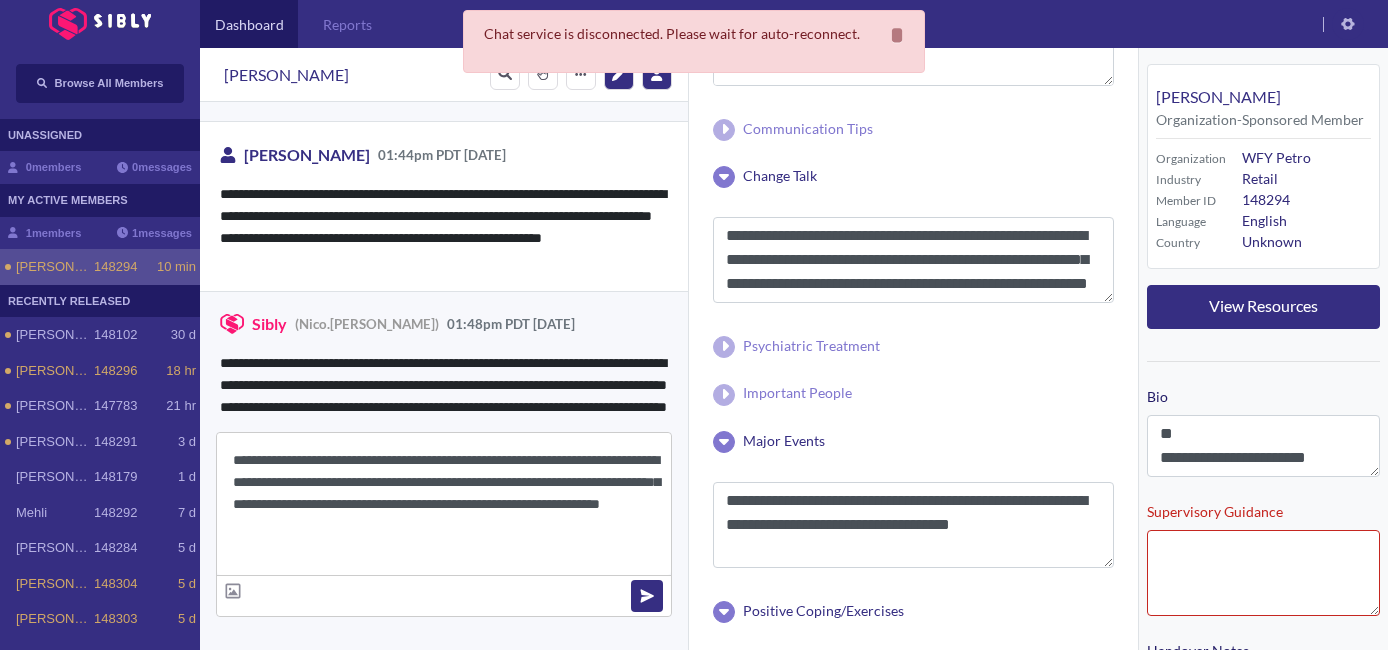 type on "**********" 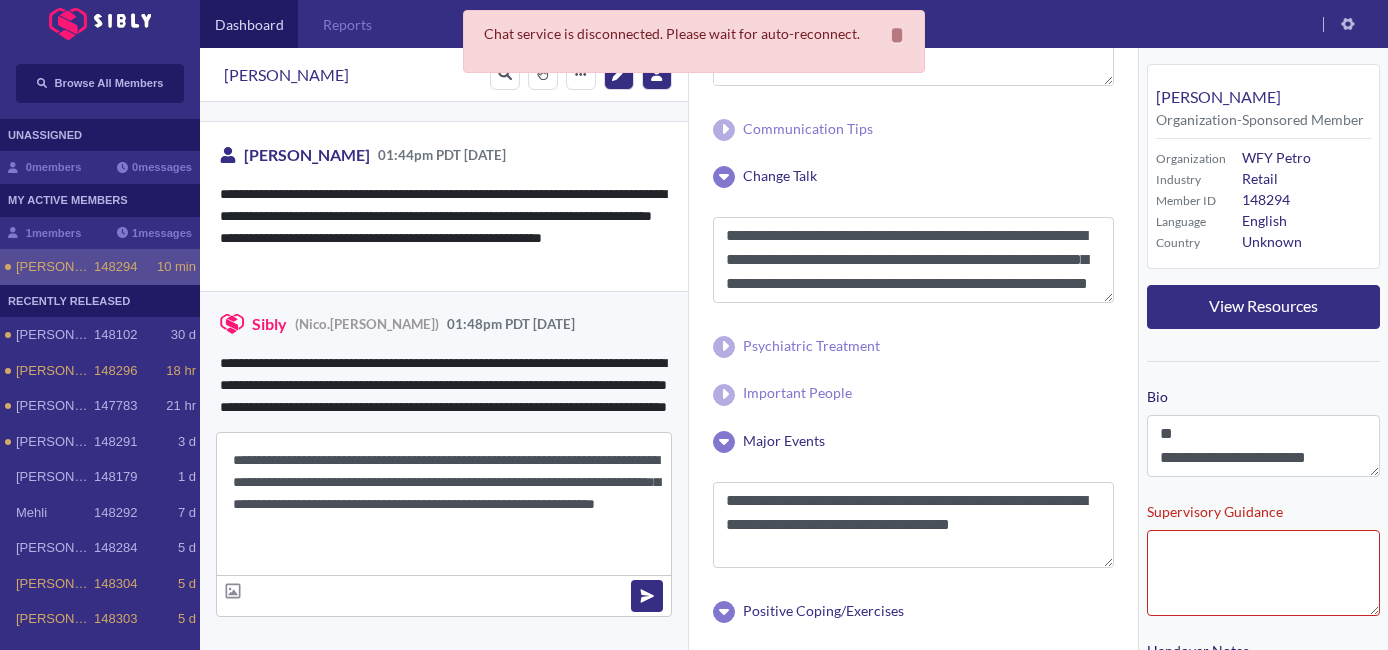 click on "**********" at bounding box center [444, 504] 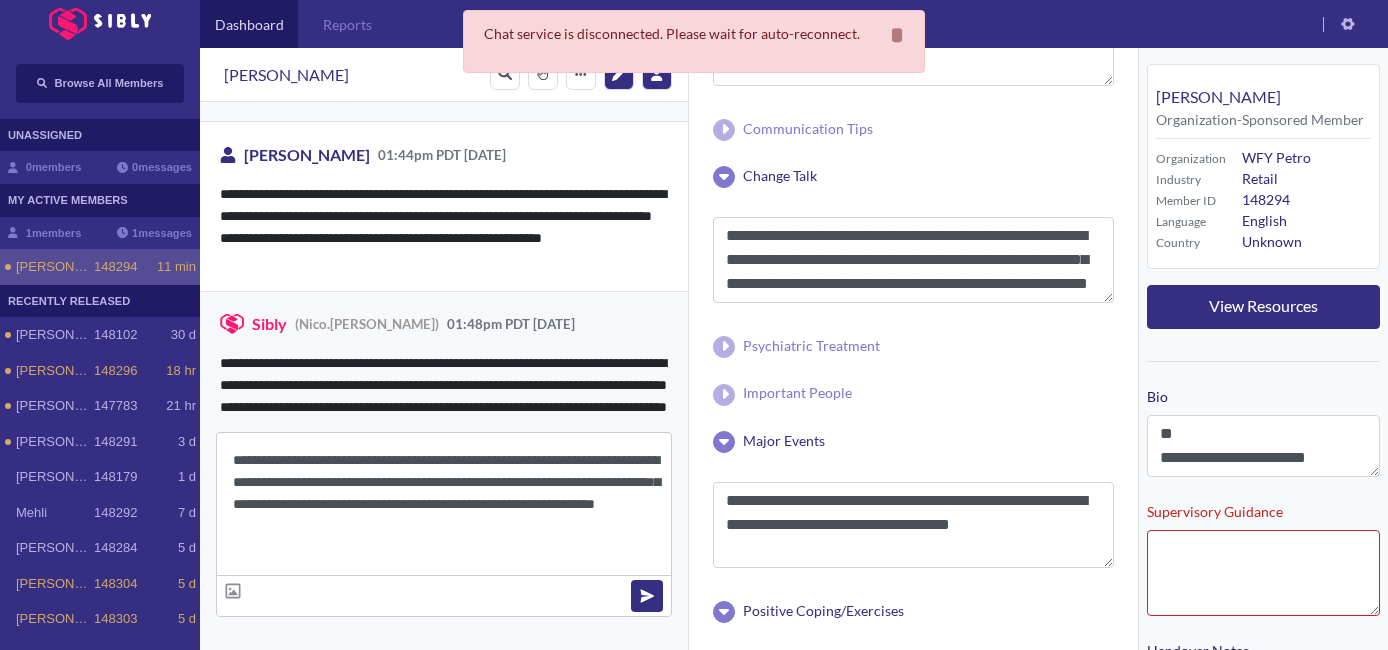 type 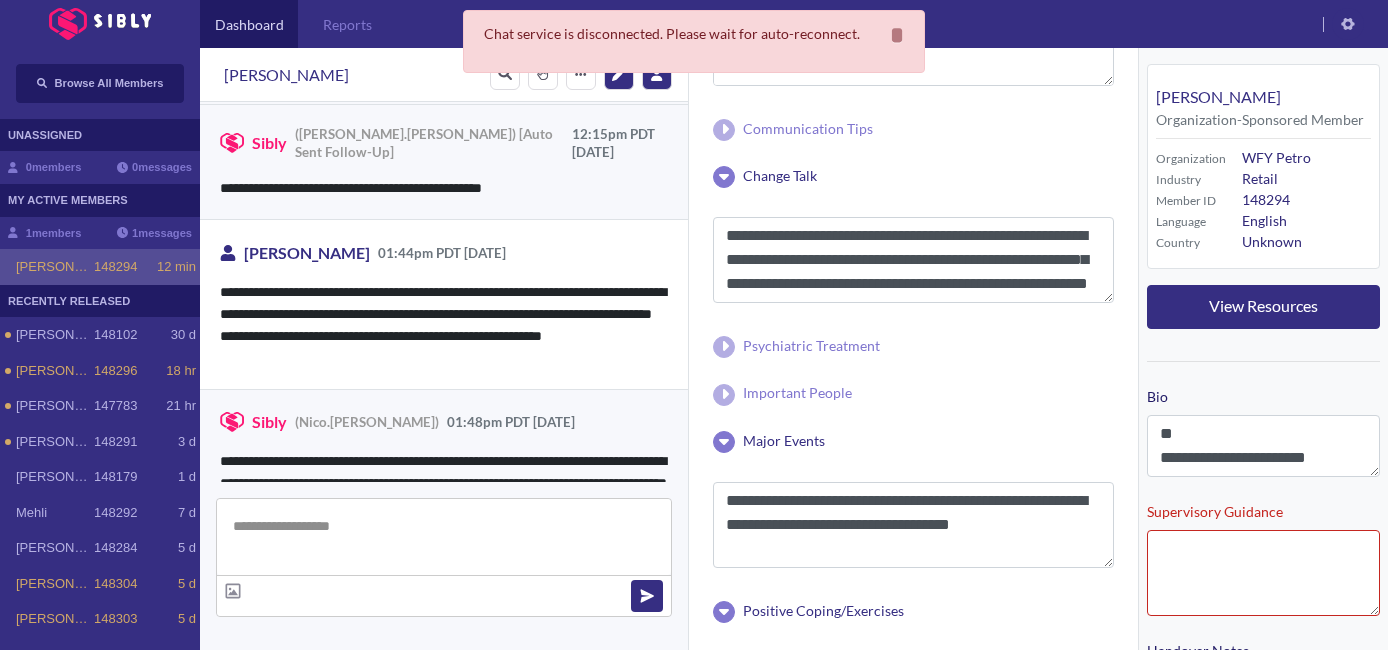 scroll, scrollTop: 2604, scrollLeft: 0, axis: vertical 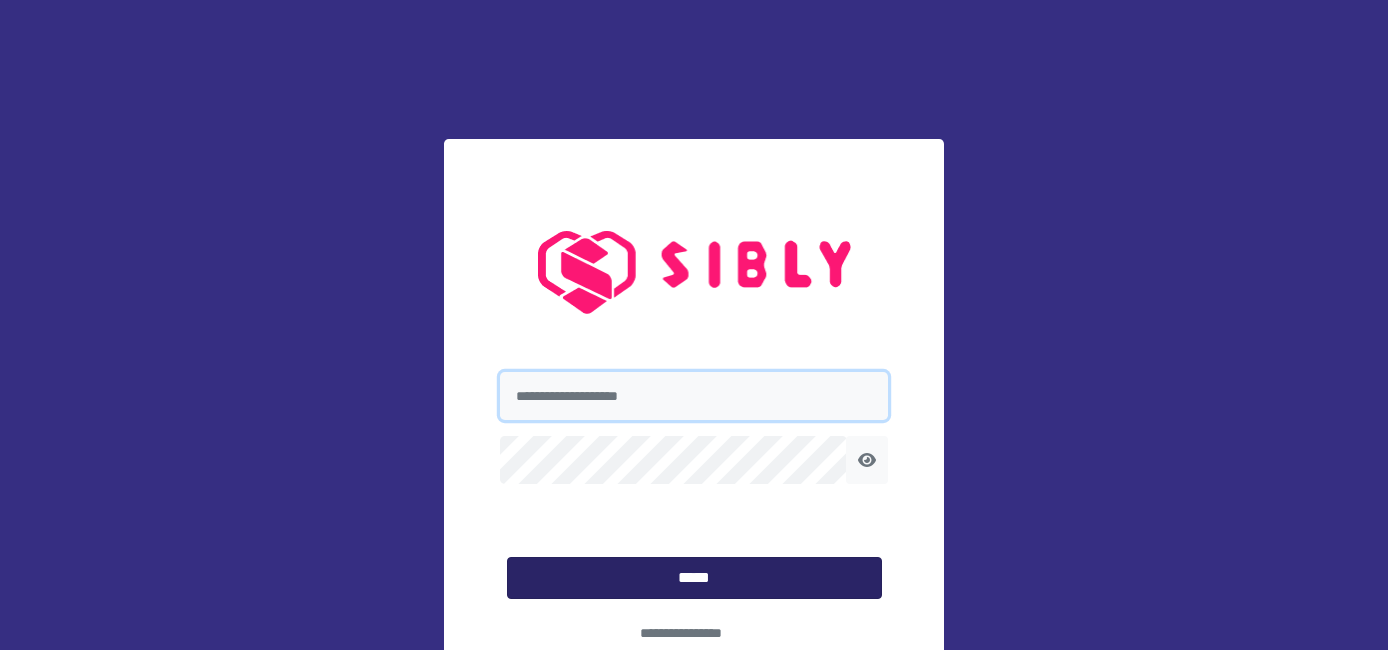 type on "**********" 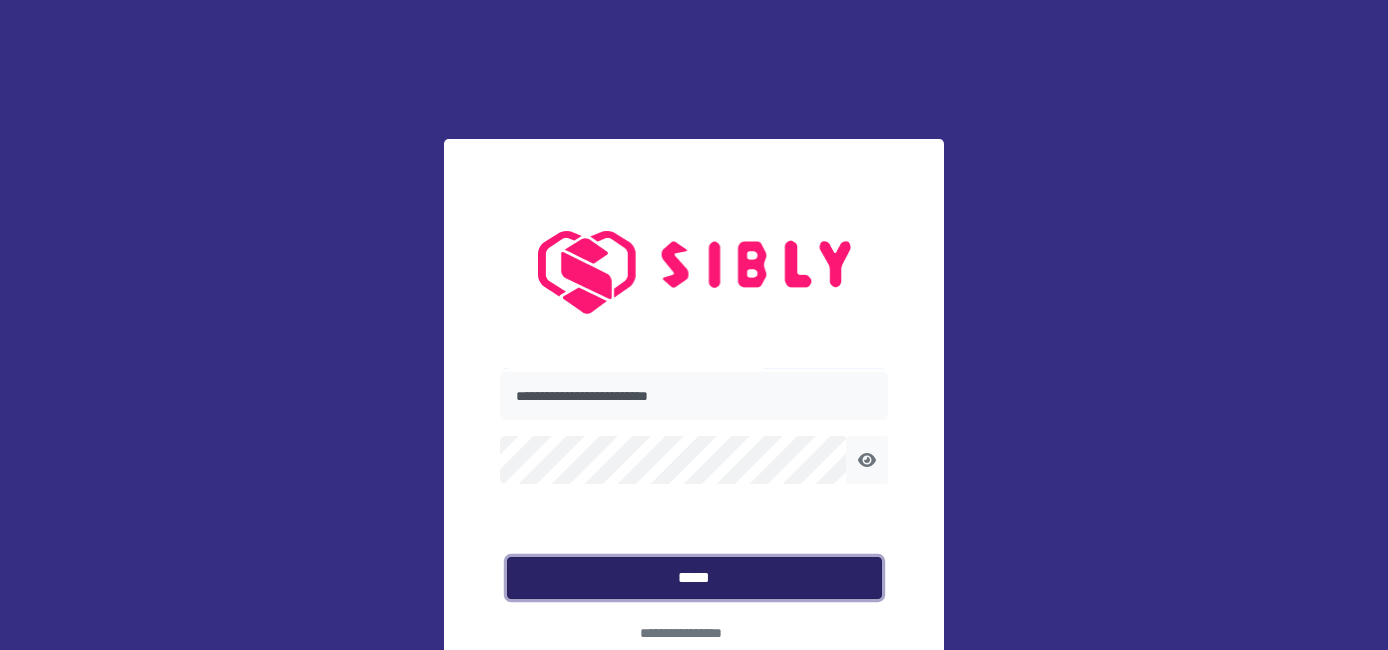 click on "*****" at bounding box center [694, 578] 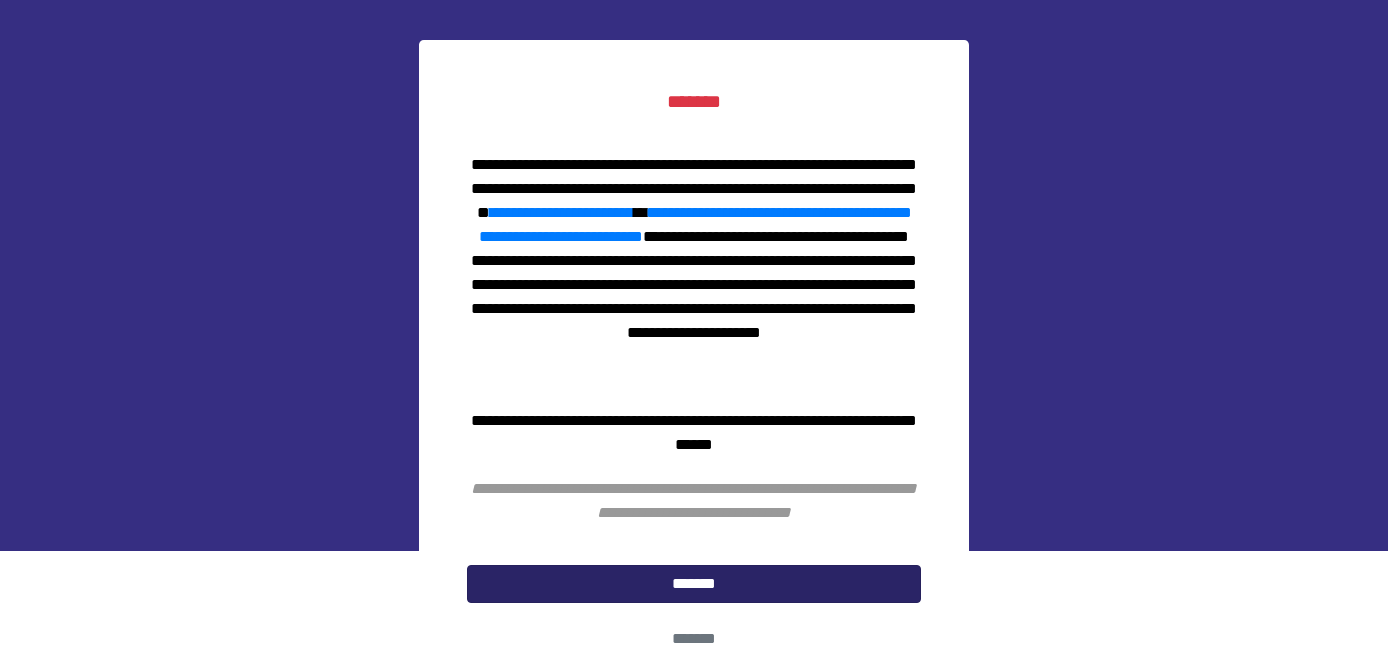 scroll, scrollTop: 100, scrollLeft: 0, axis: vertical 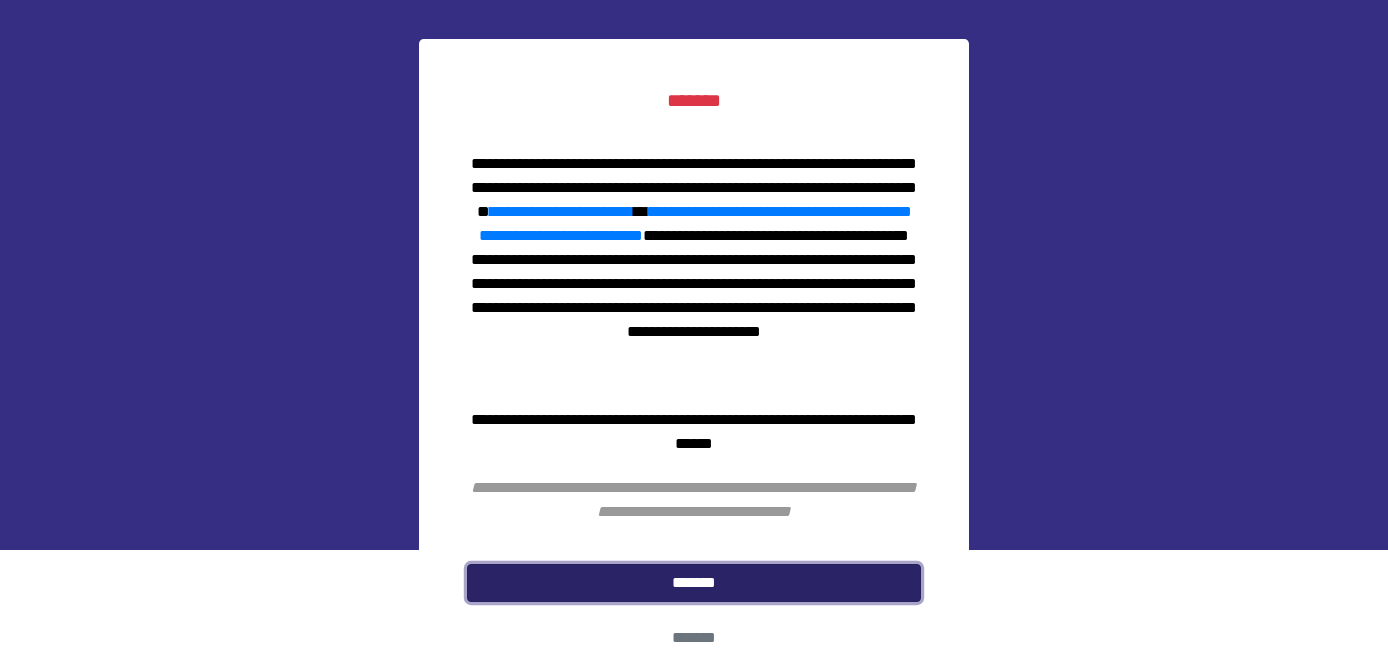 click on "*******" at bounding box center [694, 583] 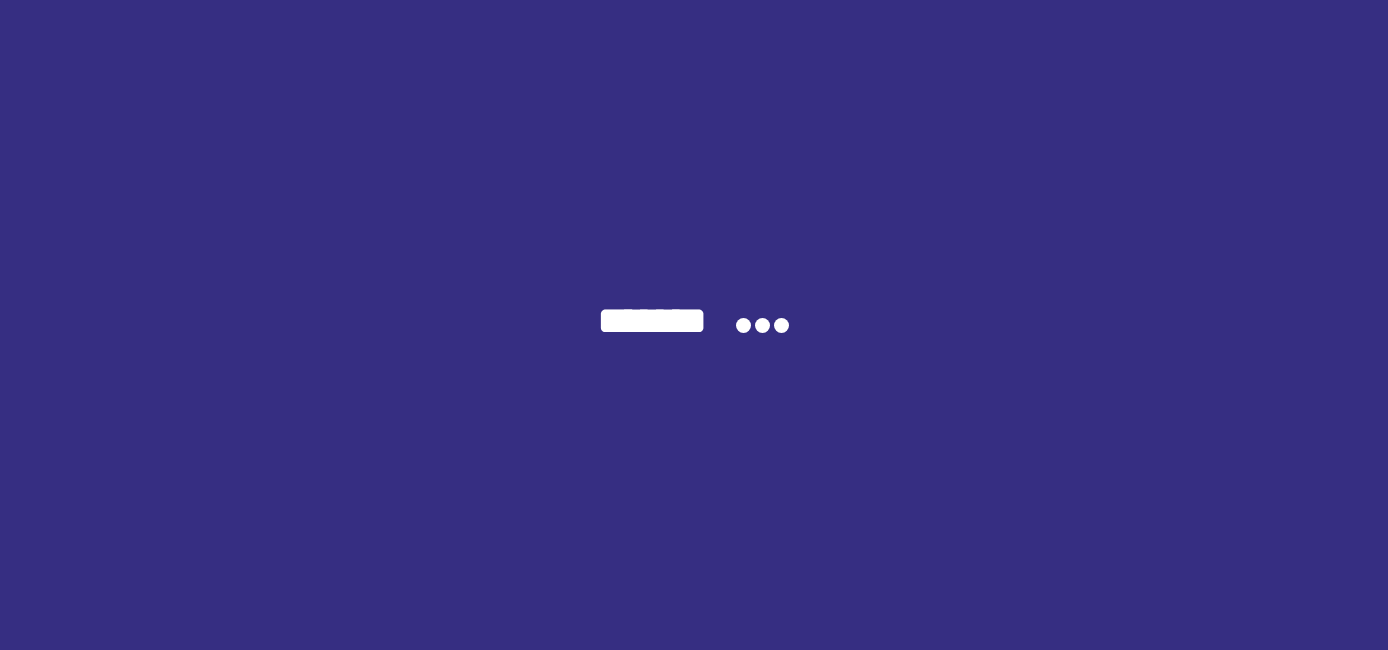 scroll, scrollTop: 0, scrollLeft: 0, axis: both 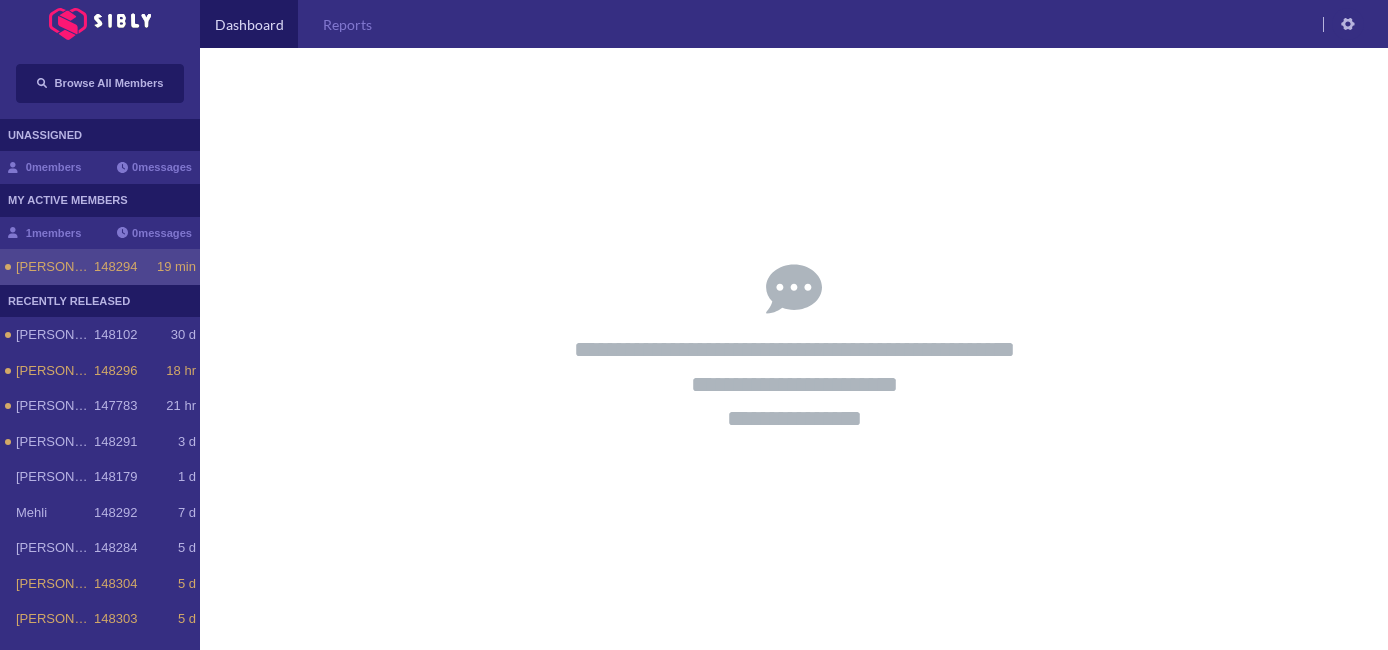 click on "[PERSON_NAME]" at bounding box center [55, 267] 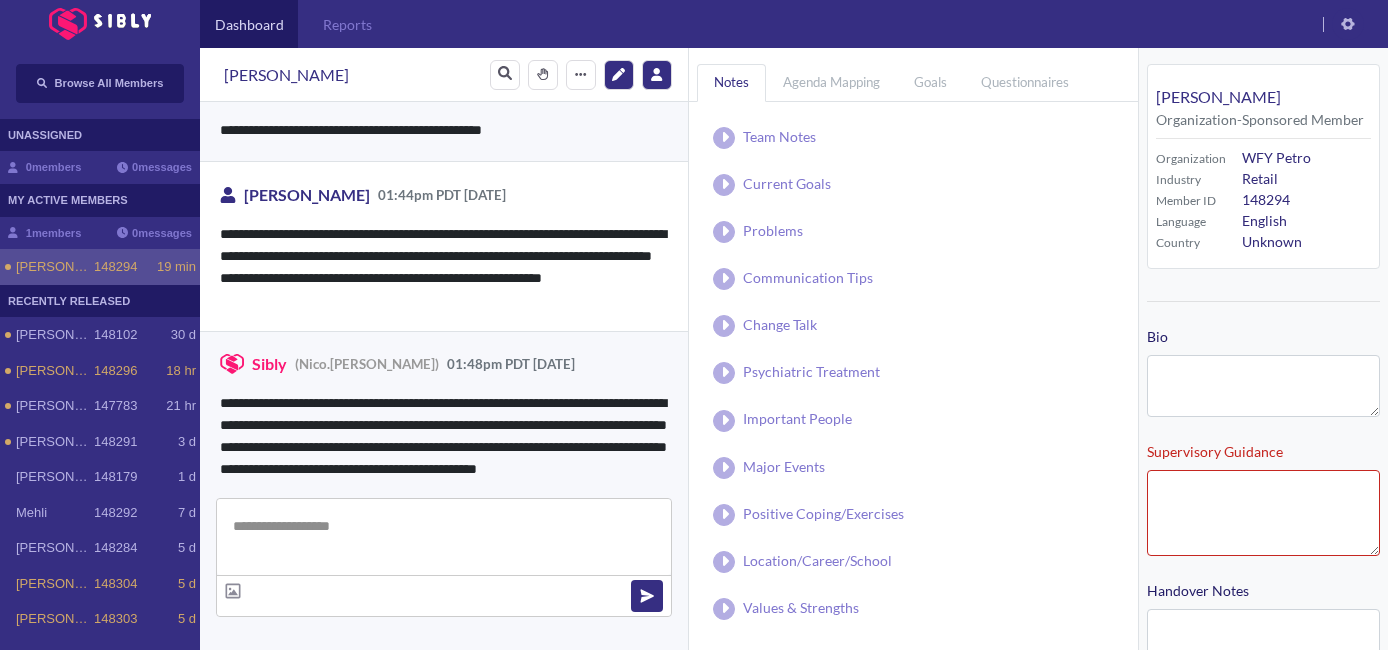 type on "**********" 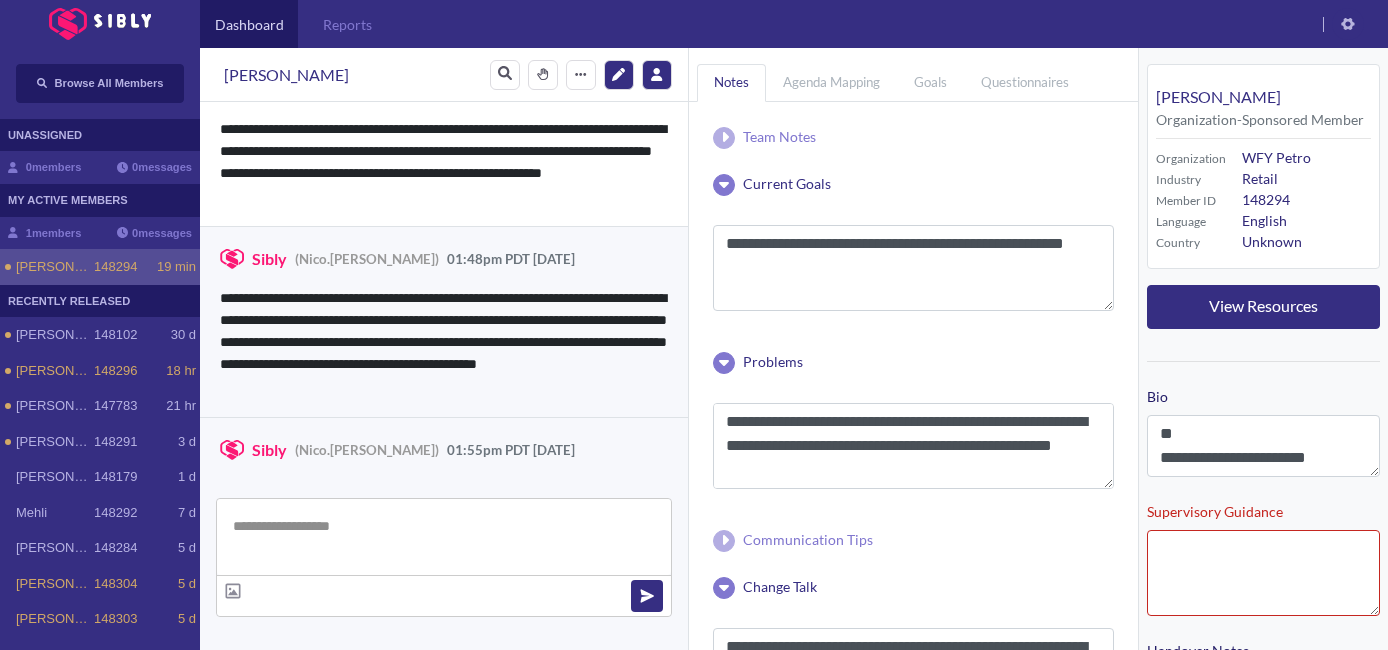 scroll, scrollTop: 2604, scrollLeft: 0, axis: vertical 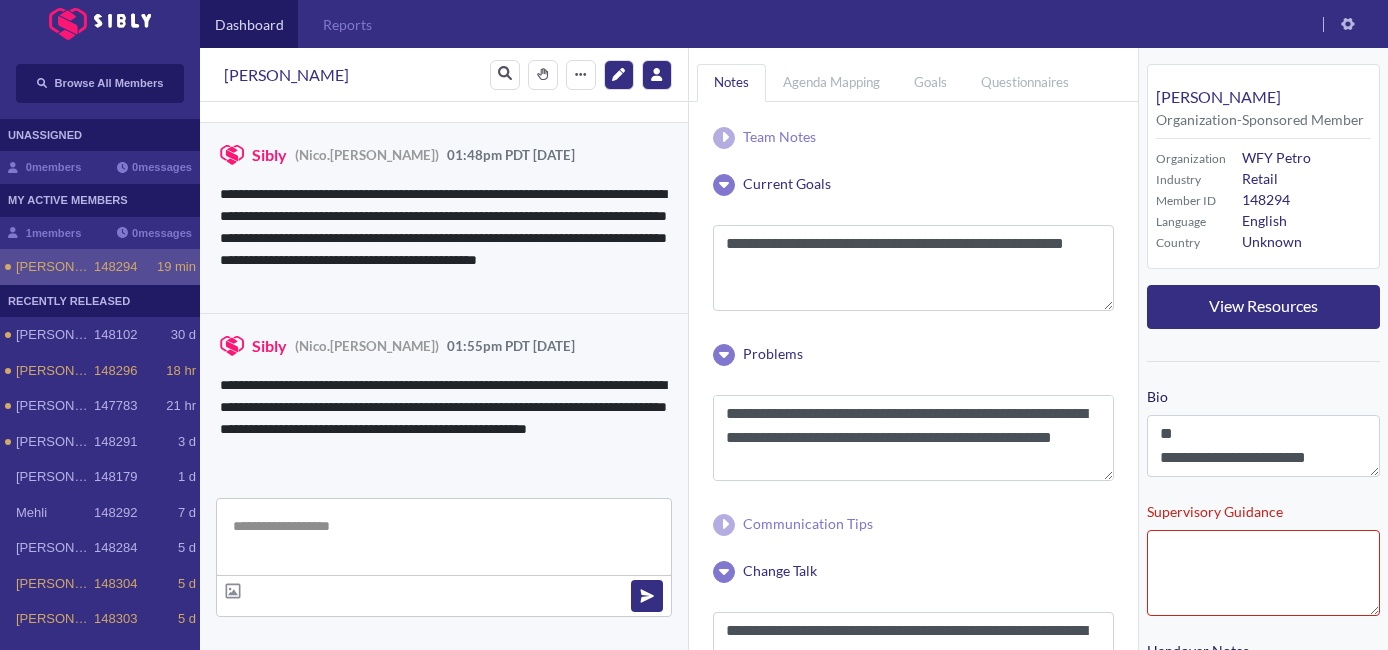 click at bounding box center (444, 537) 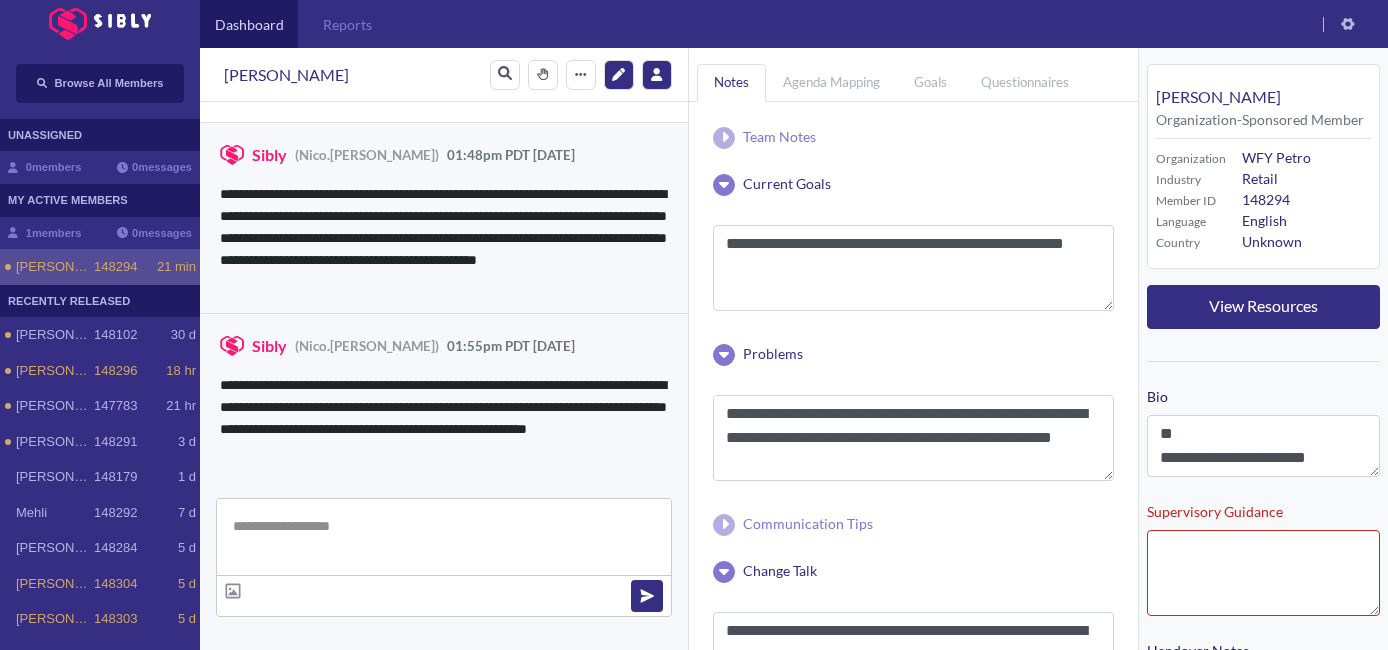 click at bounding box center (444, 537) 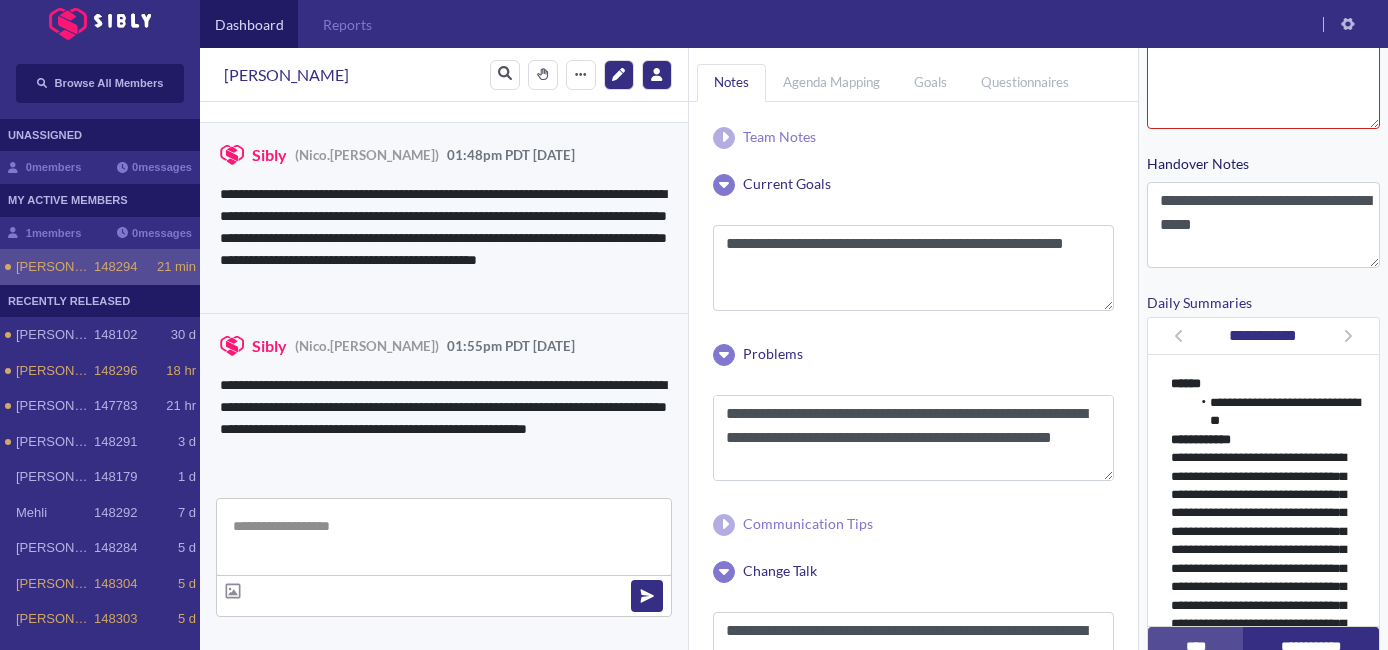 scroll, scrollTop: 935, scrollLeft: 0, axis: vertical 